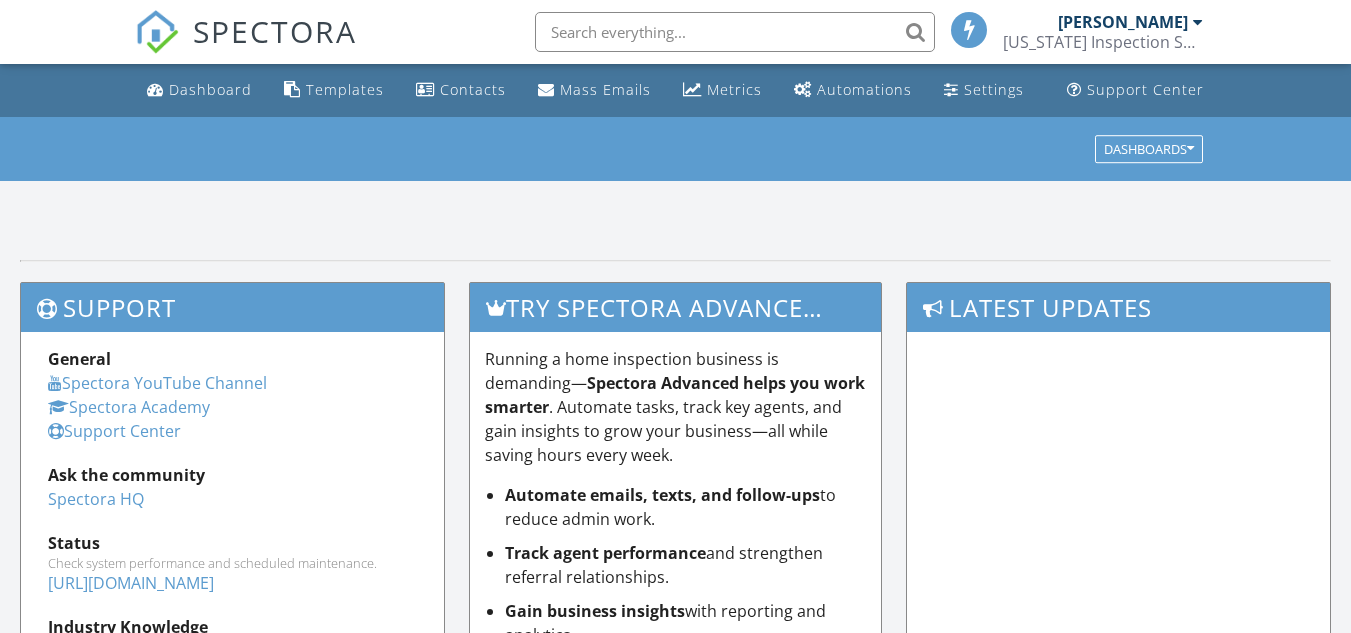 scroll, scrollTop: 0, scrollLeft: 0, axis: both 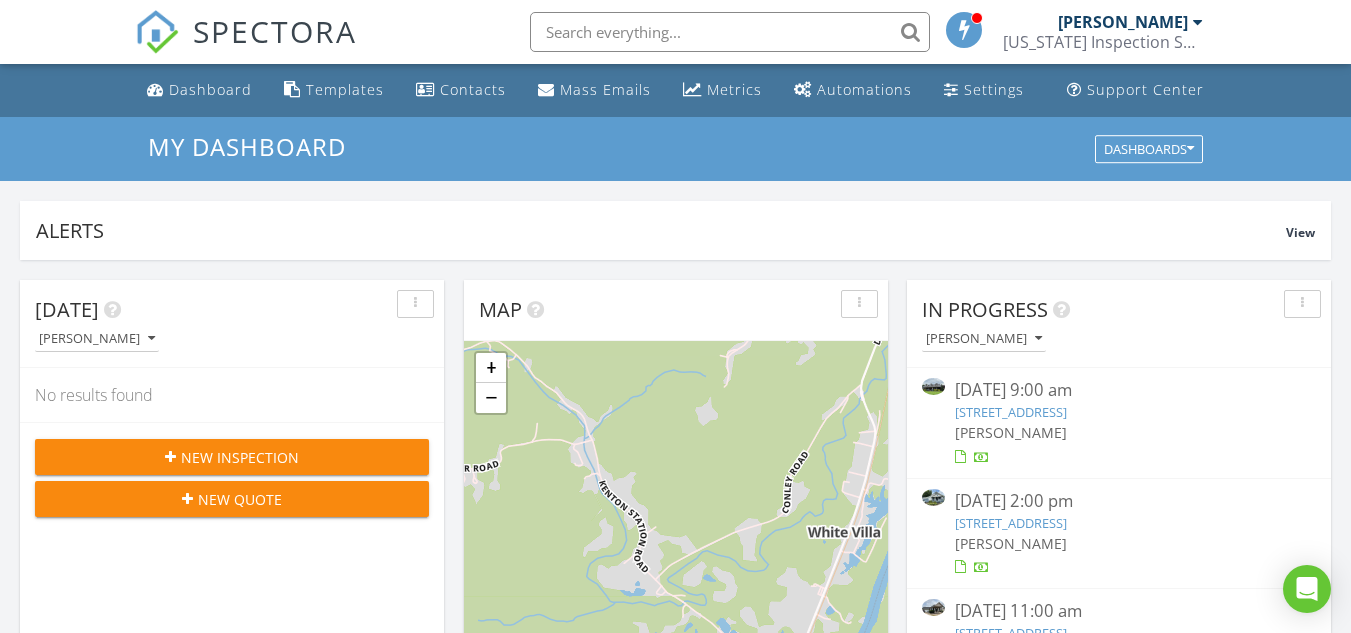 click on "New Inspection" at bounding box center [240, 457] 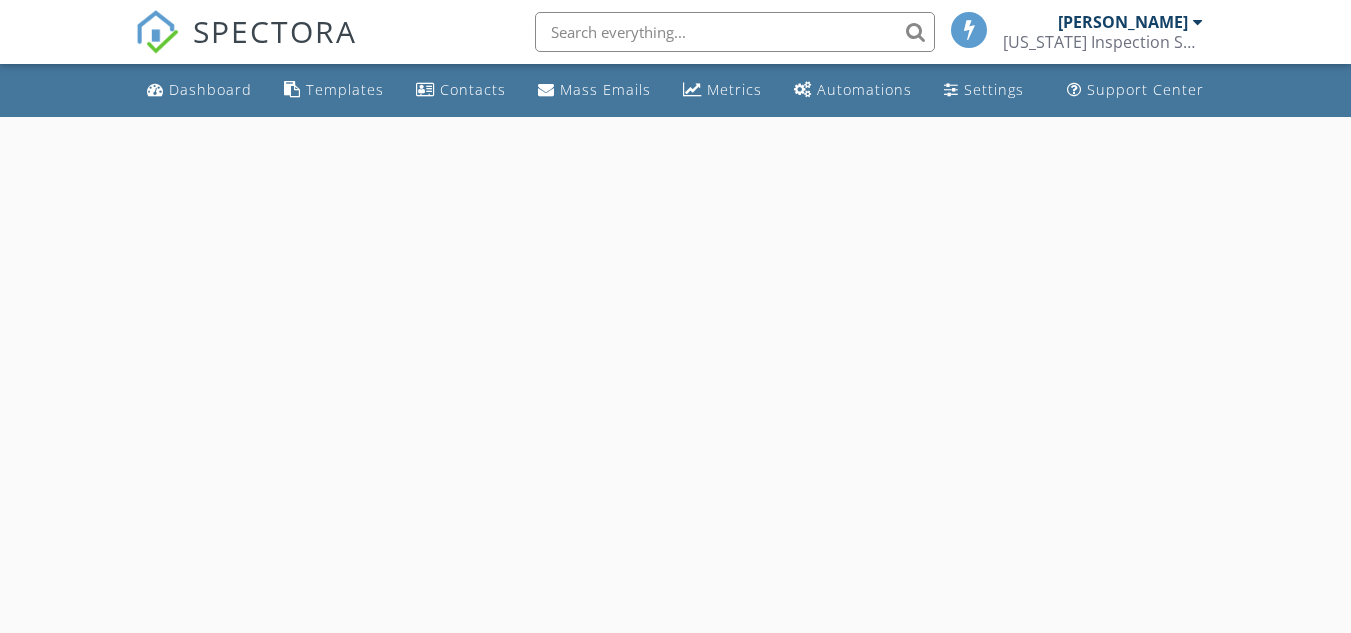 scroll, scrollTop: 0, scrollLeft: 0, axis: both 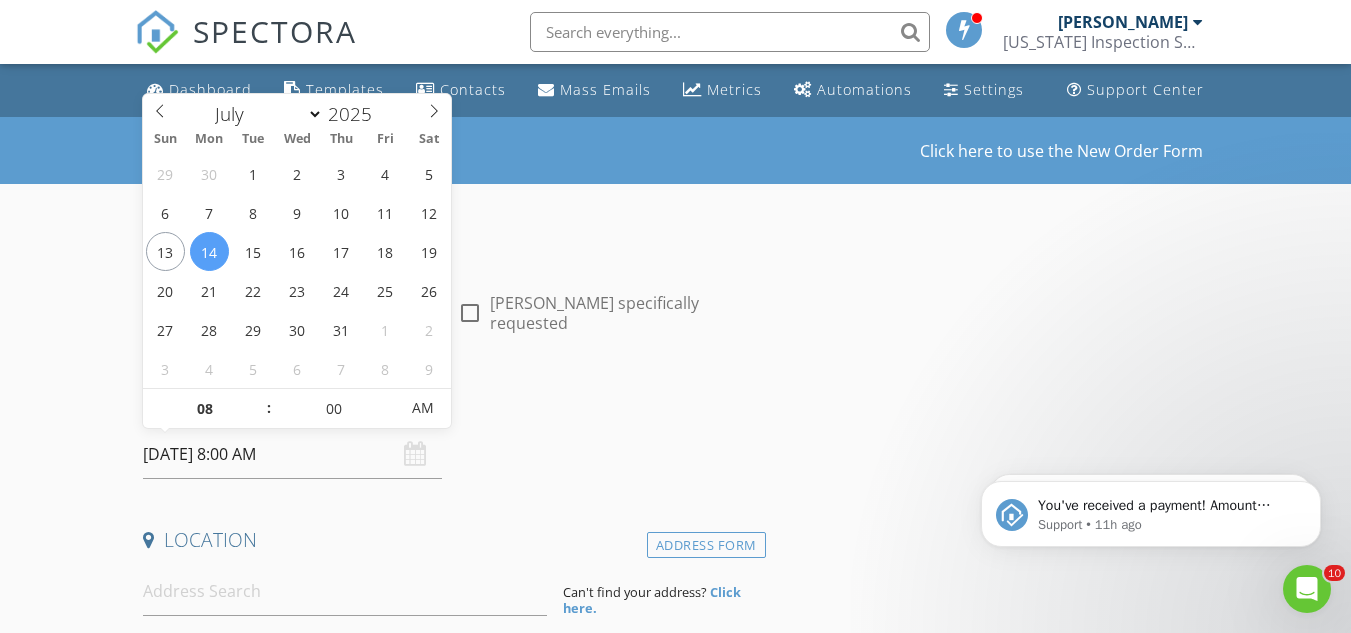click on "[DATE] 8:00 AM" at bounding box center (292, 454) 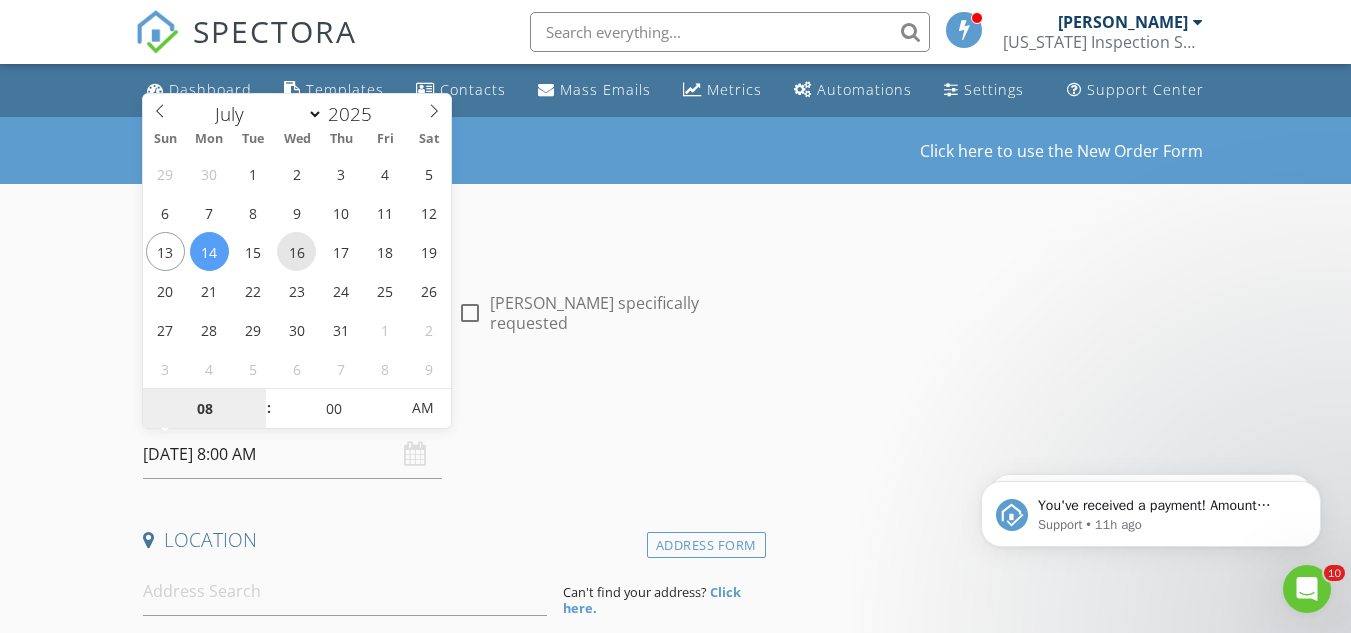 type on "[DATE] 8:00 AM" 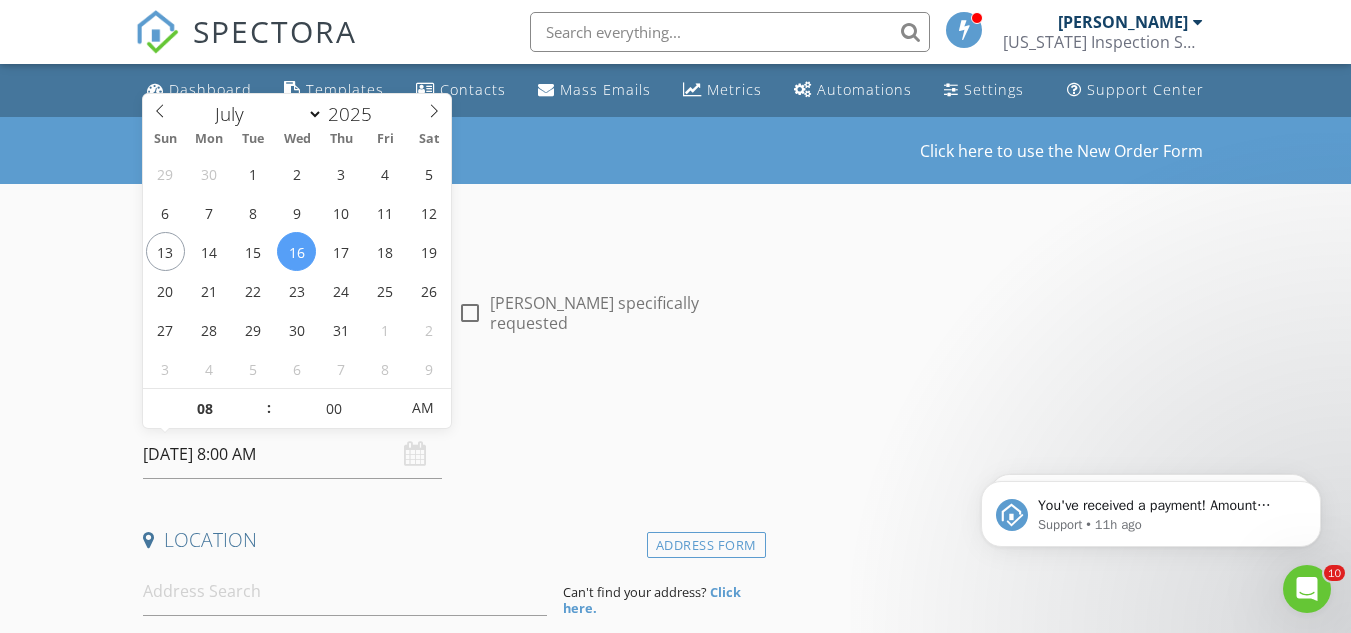 click on "INSPECTOR(S)
check_box   Chris Robinson   PRIMARY   Chris Robinson arrow_drop_down   check_box_outline_blank Chris Robinson specifically requested
Date/Time
07/16/2025 8:00 AM
Location
Address Form       Can't find your address?   Click here.
client
check_box Enable Client CC email for this inspection   Client Search     check_box_outline_blank Client is a Company/Organization     First Name   Last Name   Email   CC Email   Phone   Address   City   State   Zip       Notes   Private Notes
ADD ADDITIONAL client
SERVICES
arrow_drop_down     Select Discount Code arrow_drop_down    Charges       TOTAL   $0.00    Duration    No services with durations selected      Templates    No templates selected    Agreements    No agreements selected
Manual Edit
TOTAL:" at bounding box center (450, 1633) 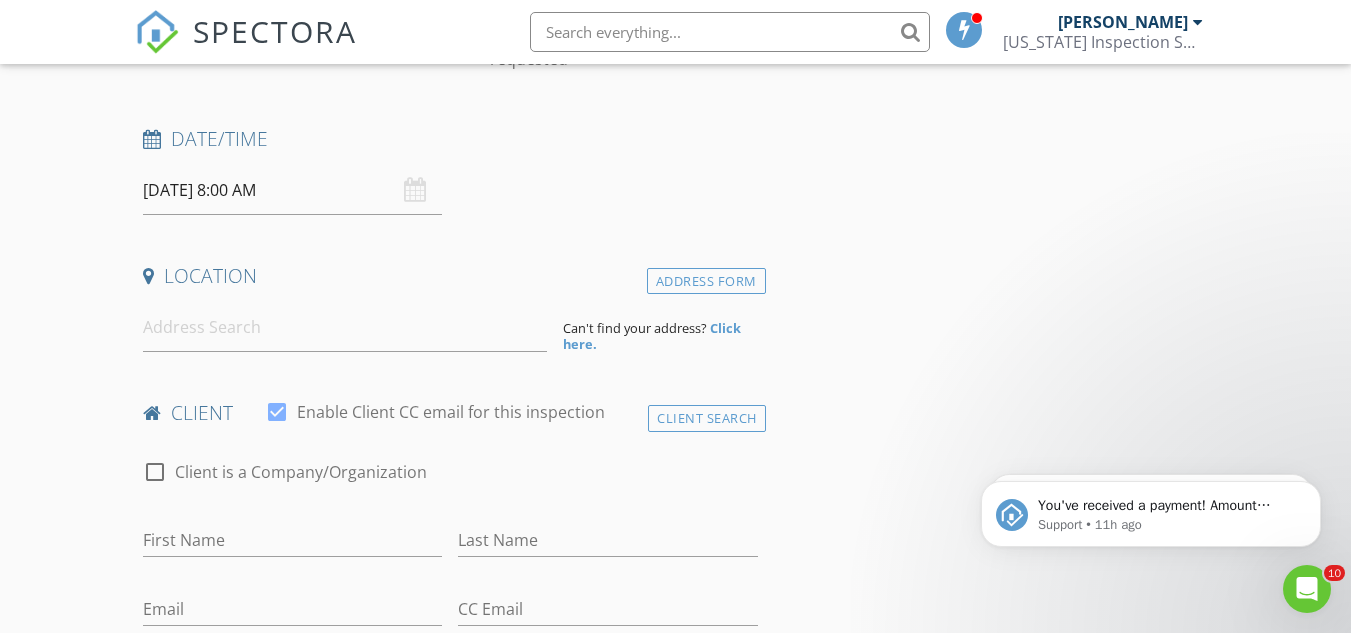 scroll, scrollTop: 273, scrollLeft: 0, axis: vertical 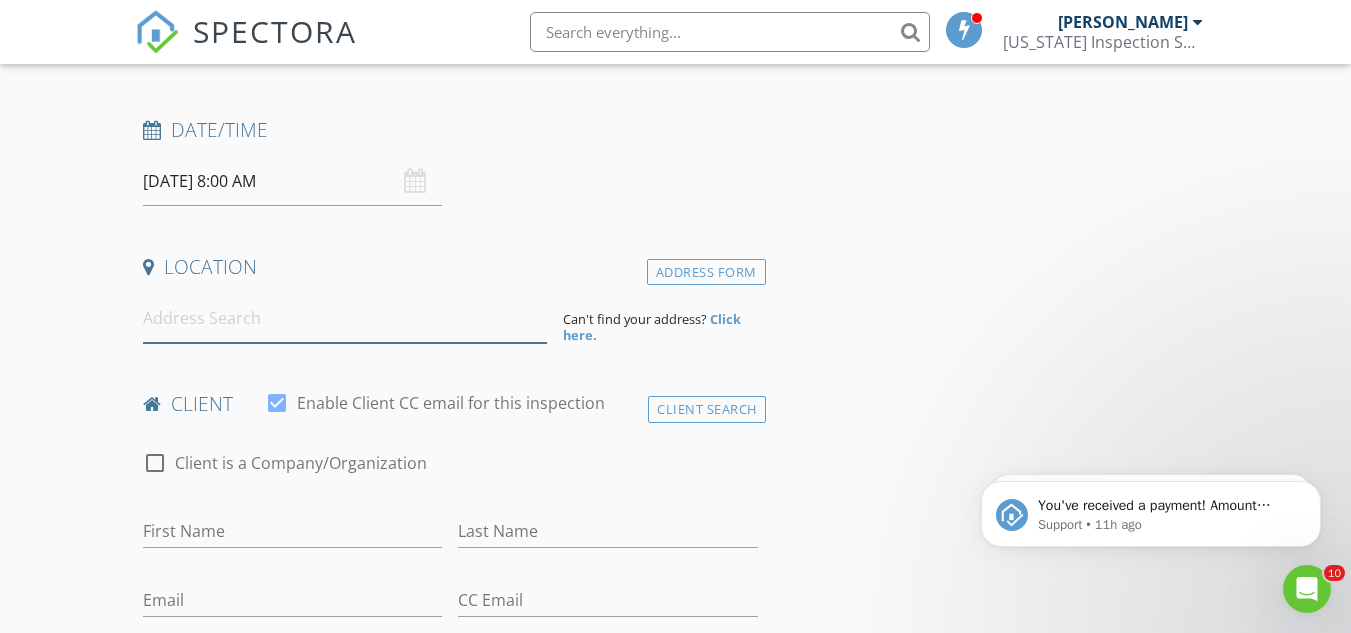 click at bounding box center (345, 318) 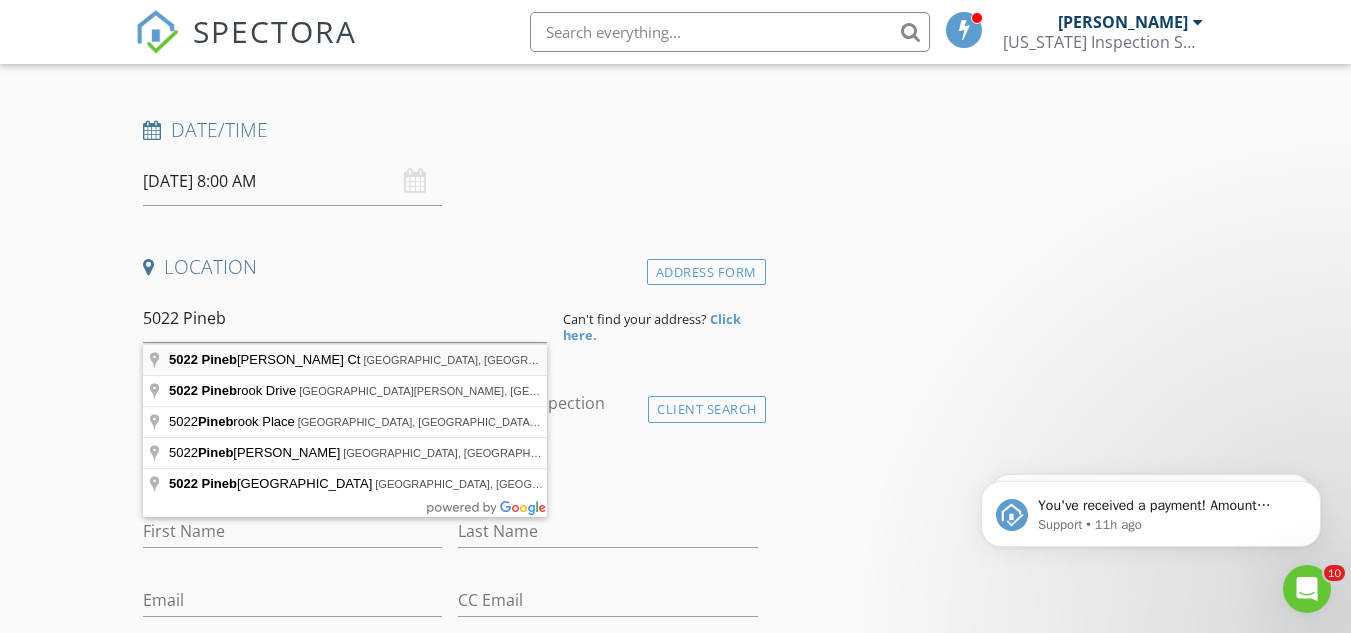 type on "5022 Pinebluff Ct, Burlington, KY, USA" 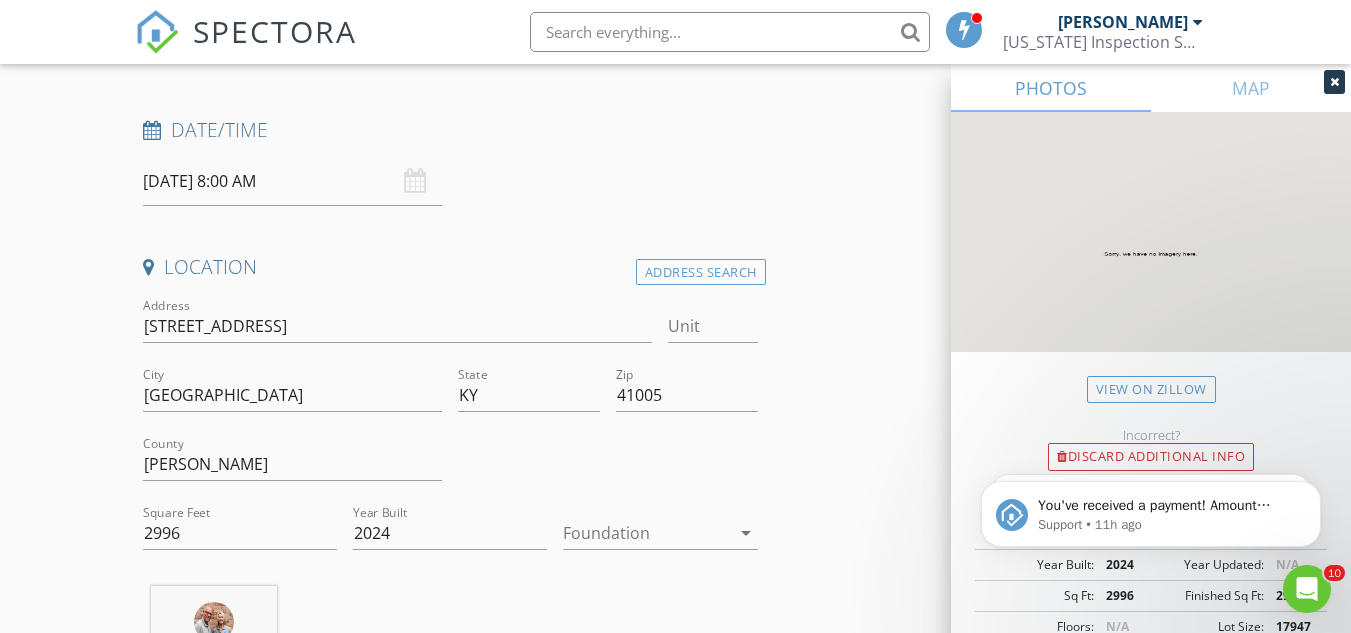 click at bounding box center [1334, 82] 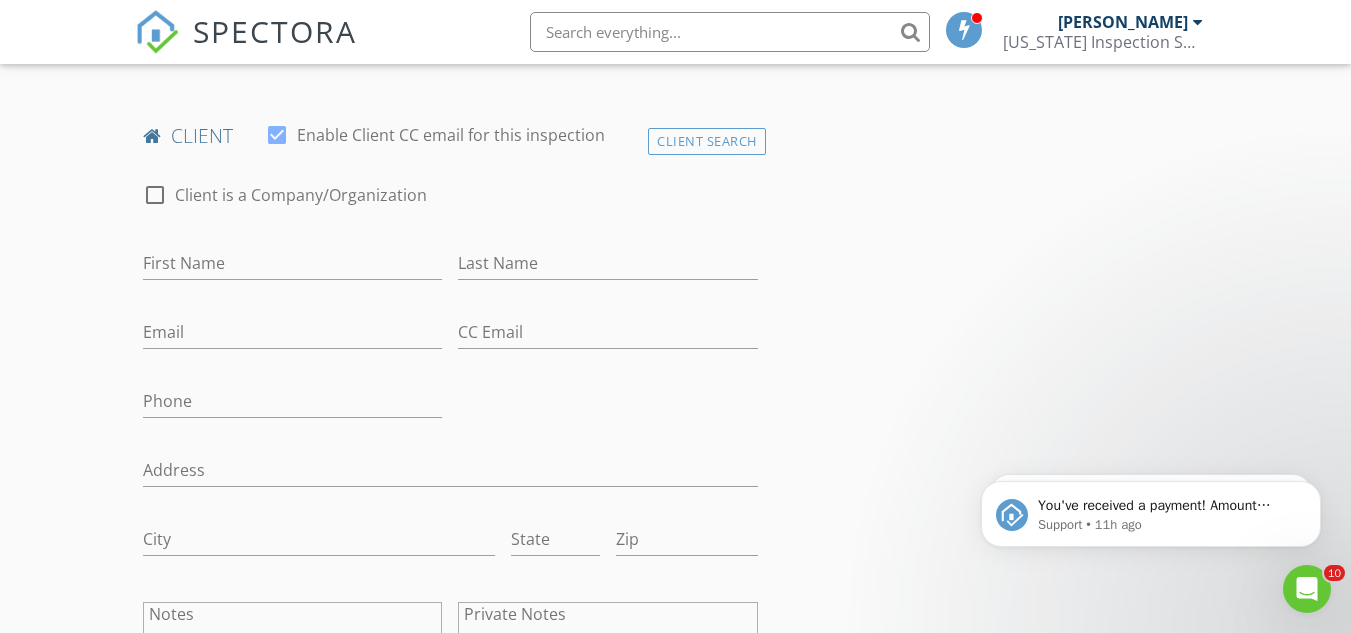 scroll, scrollTop: 951, scrollLeft: 0, axis: vertical 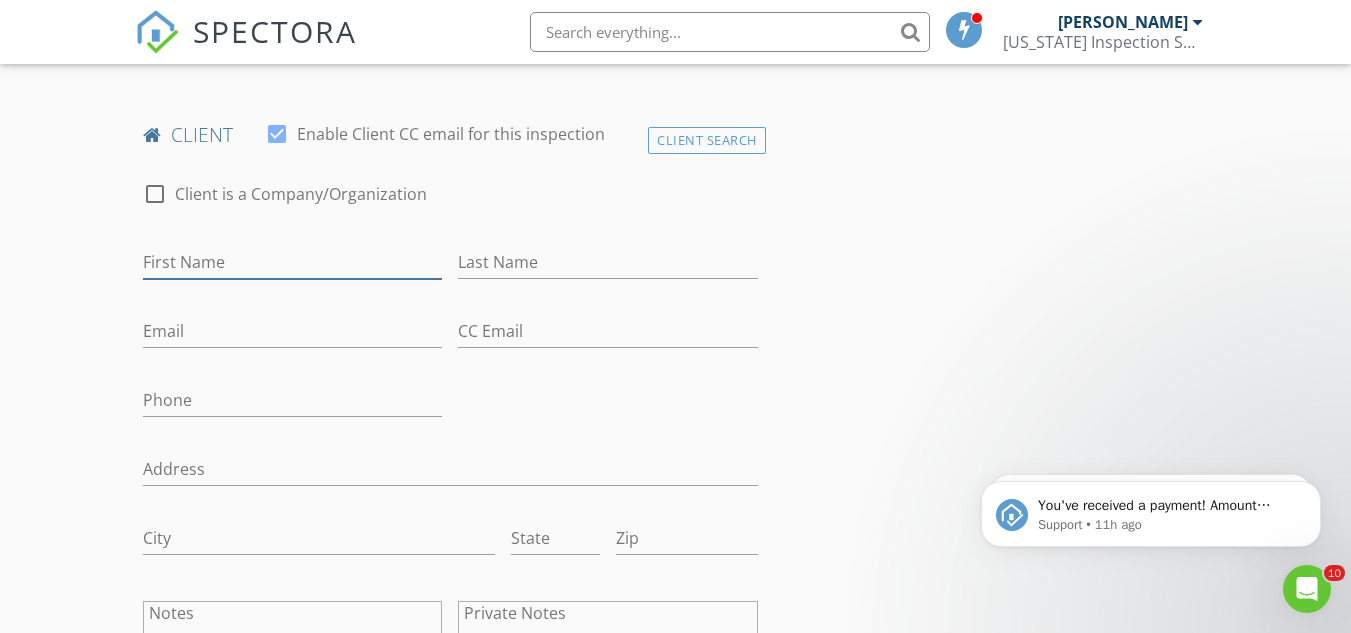 click on "First Name" at bounding box center (292, 262) 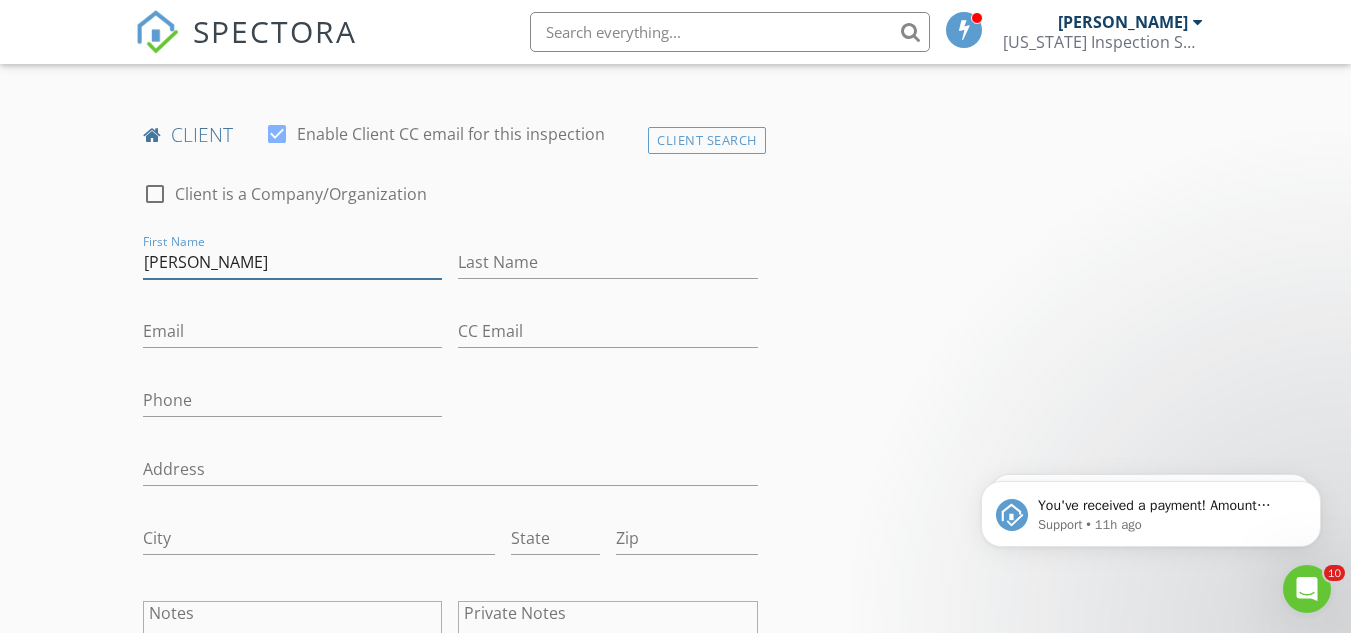 type on "[PERSON_NAME]" 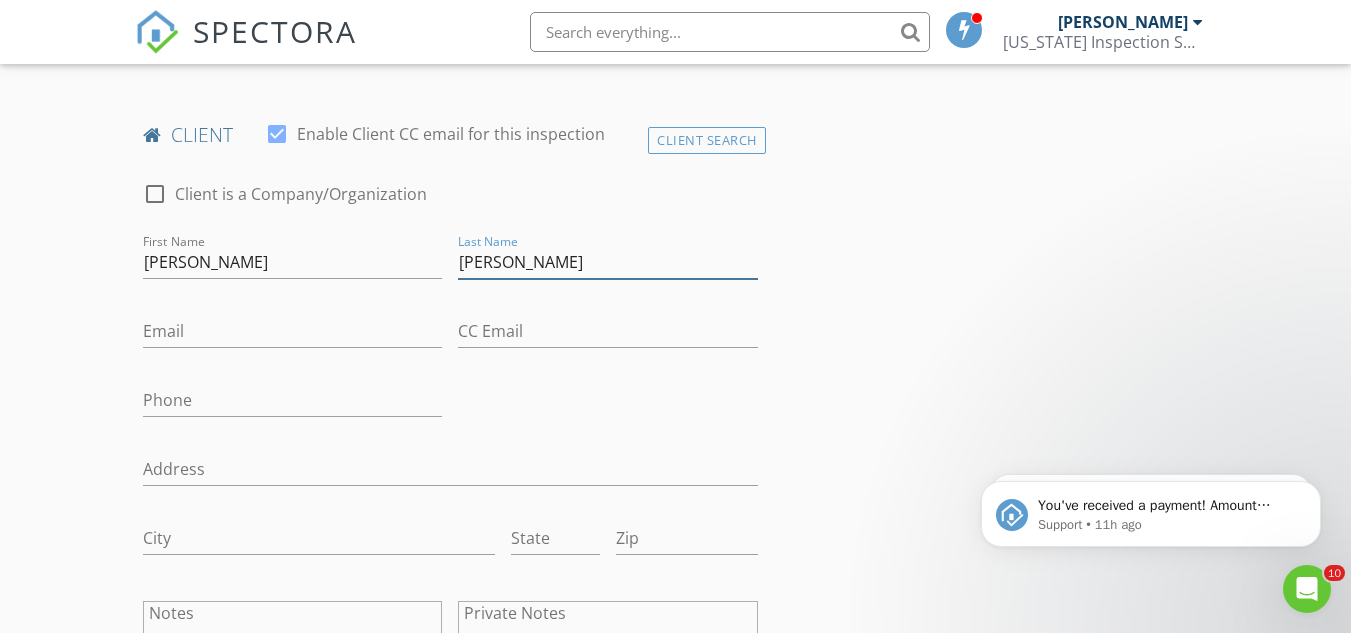 type on "[PERSON_NAME]" 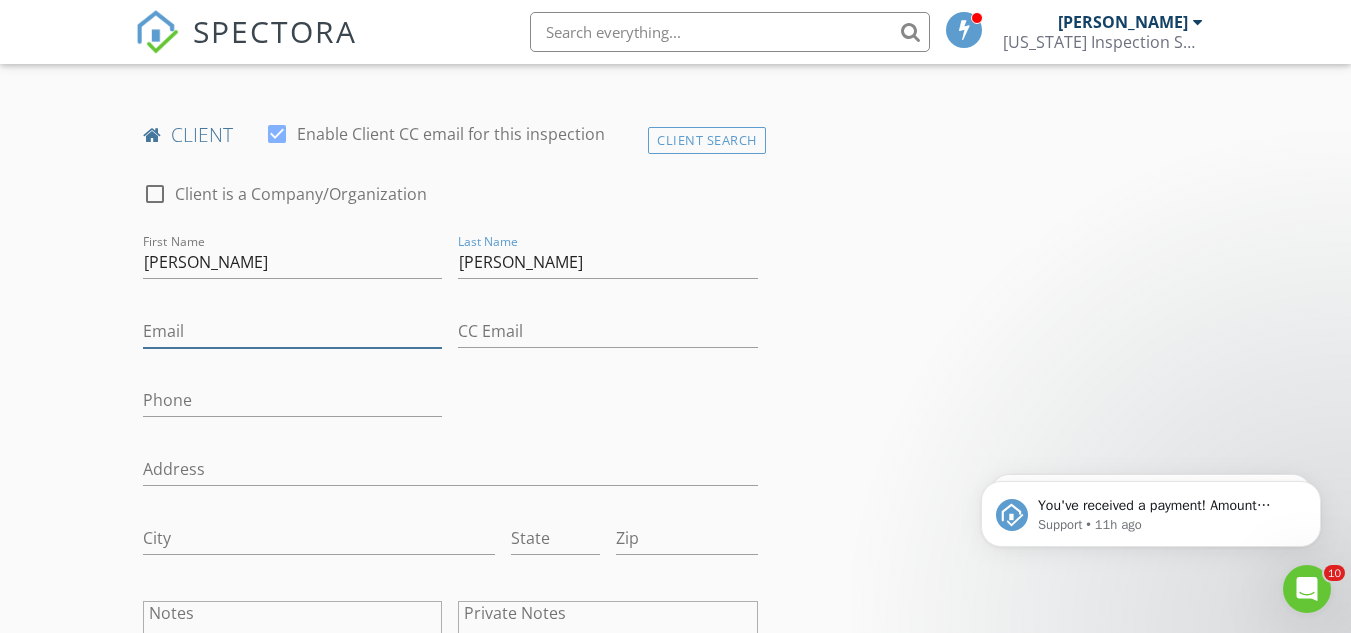 click on "Email" at bounding box center [292, 331] 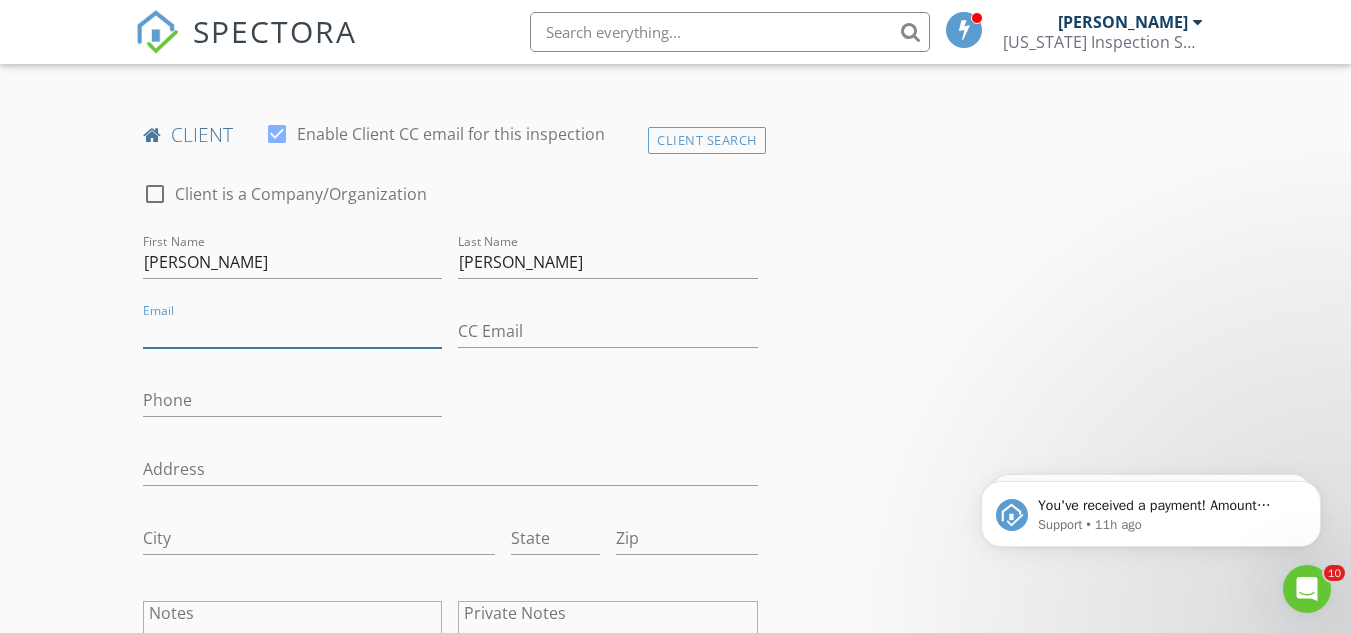 click on "Email" at bounding box center (292, 331) 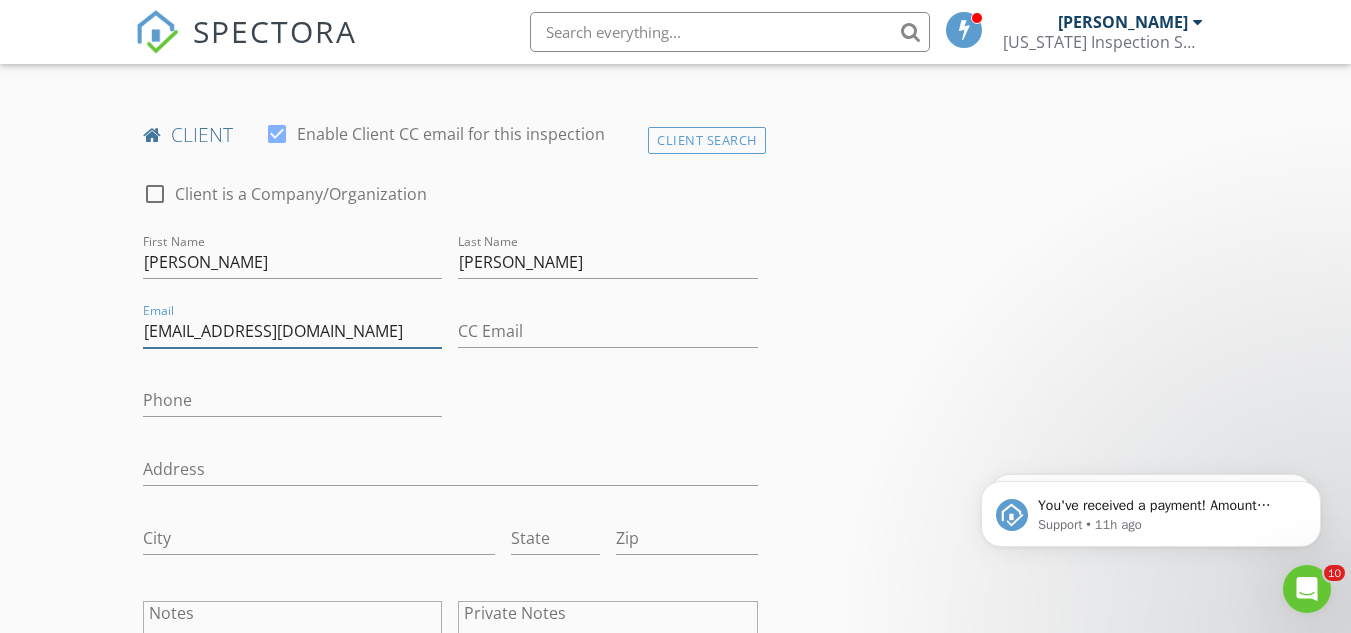 type on "saramays96@gmail.com" 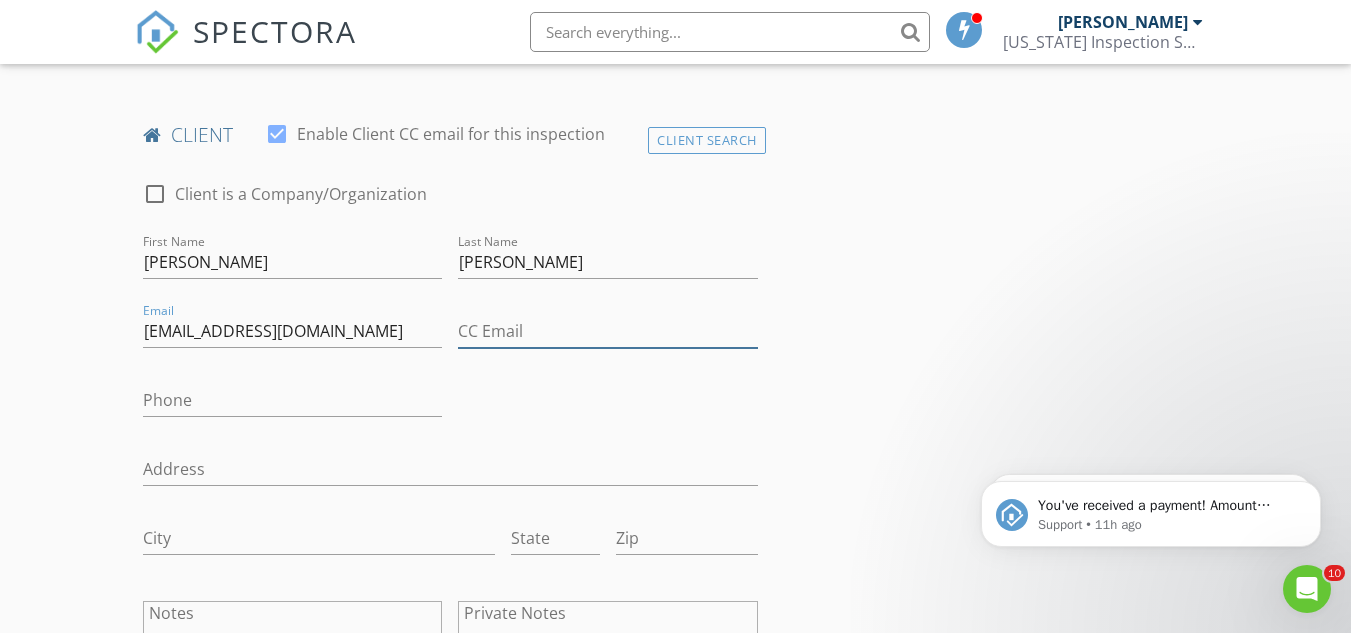 click on "CC Email" at bounding box center [607, 331] 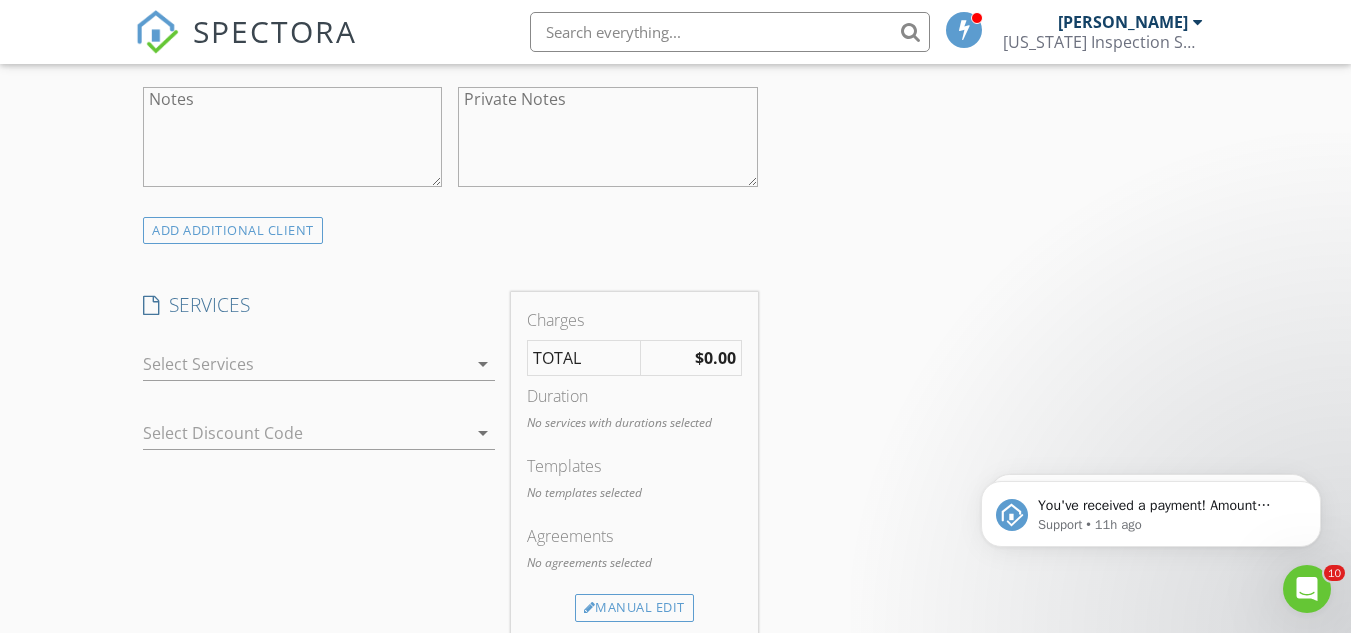 scroll, scrollTop: 1536, scrollLeft: 0, axis: vertical 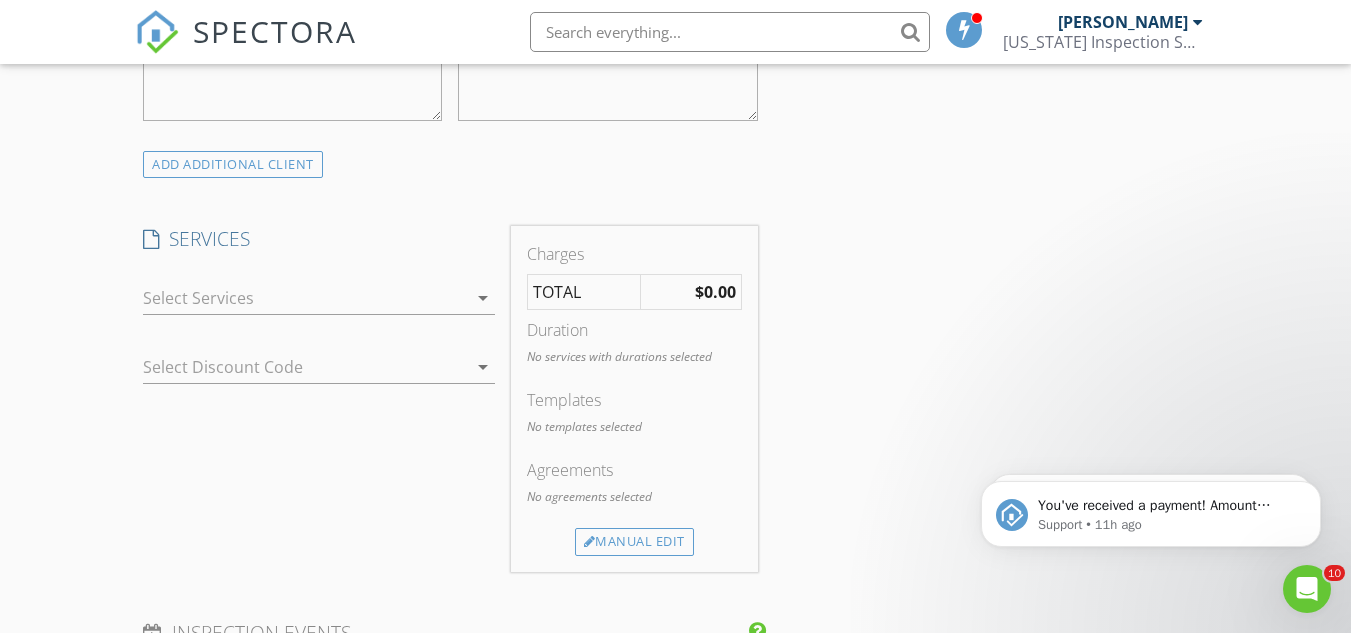 type on "munks2121@gmail.com" 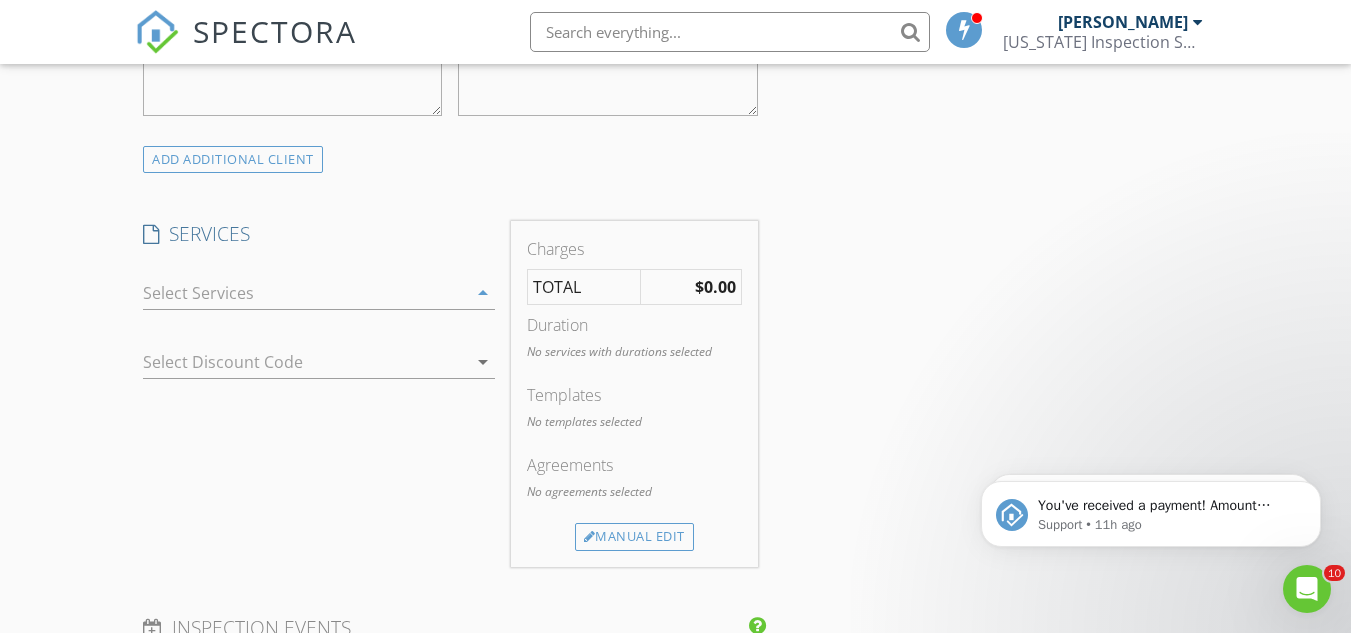 scroll, scrollTop: 1531, scrollLeft: 0, axis: vertical 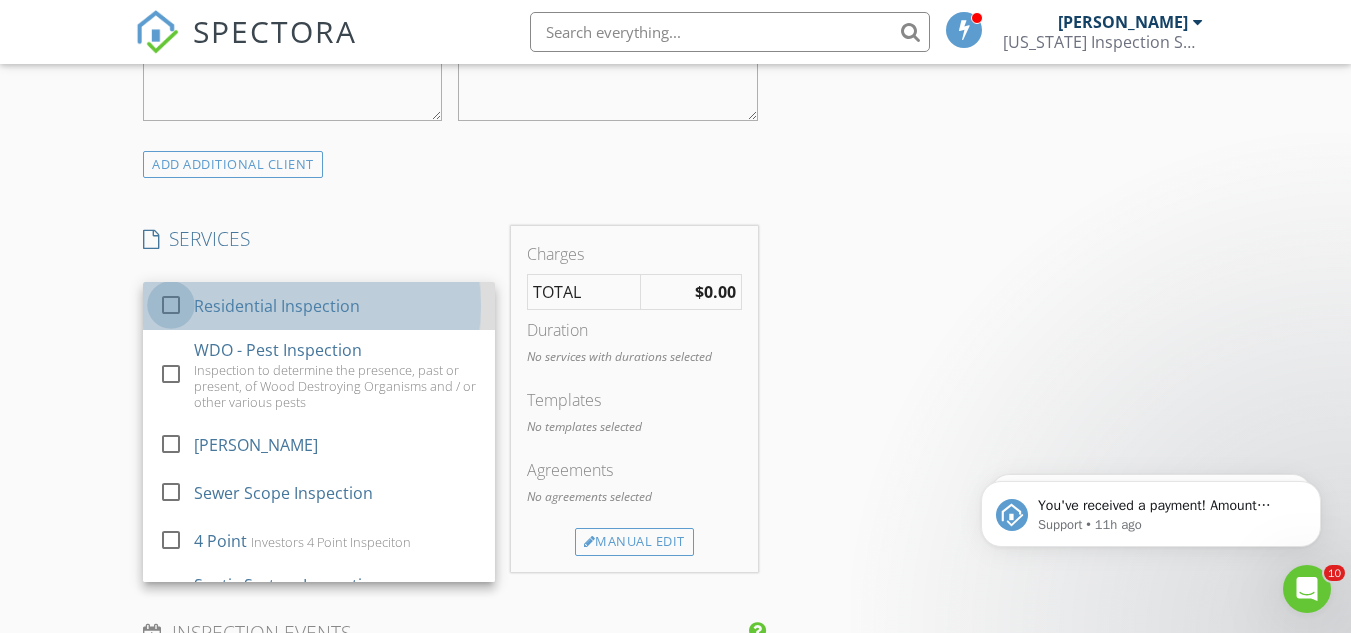 click at bounding box center [171, 305] 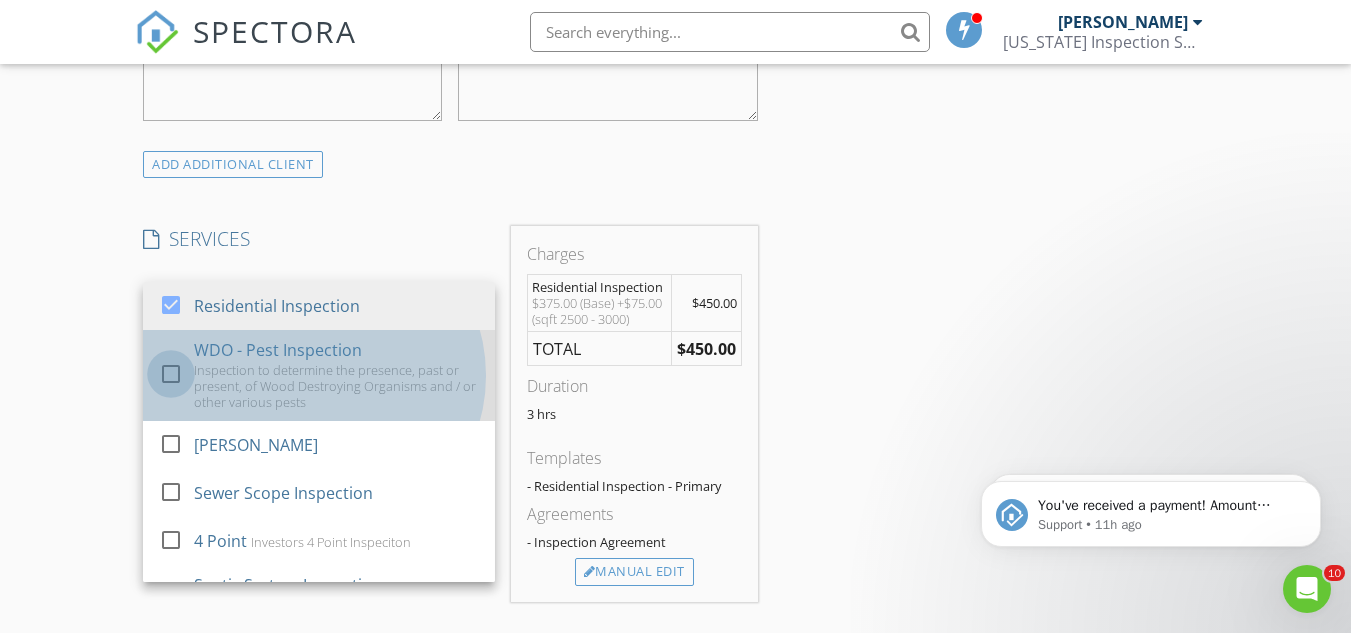 click at bounding box center [171, 374] 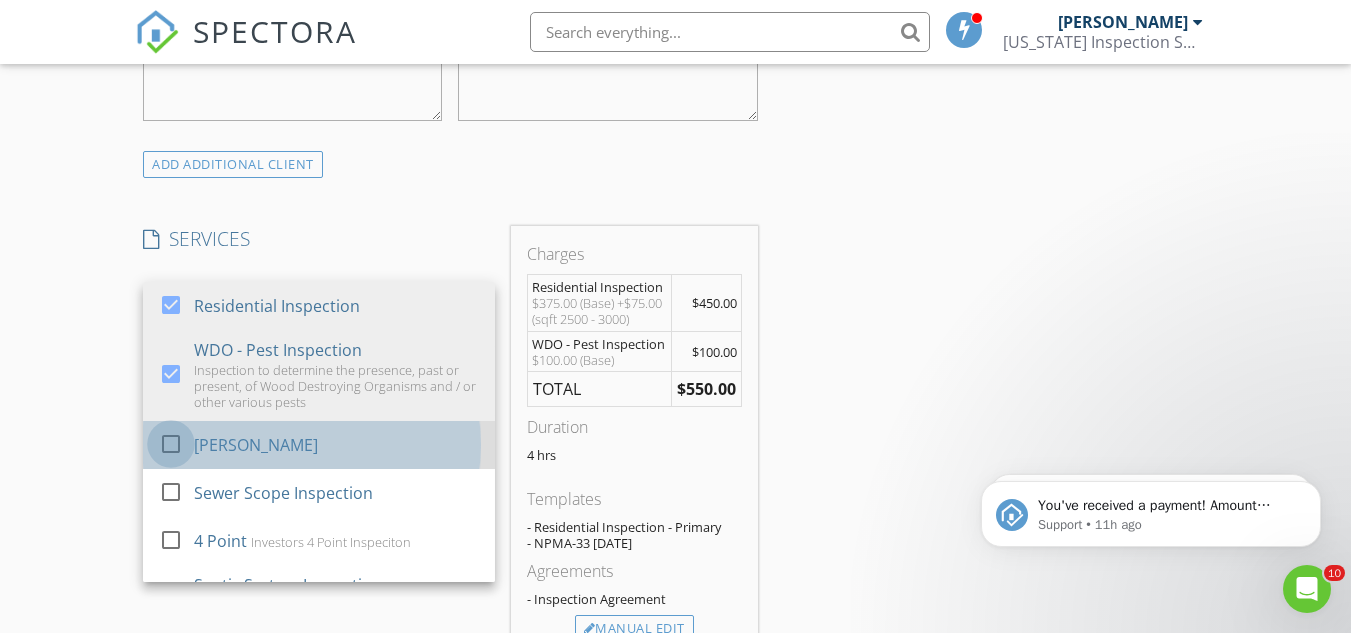 click at bounding box center (171, 444) 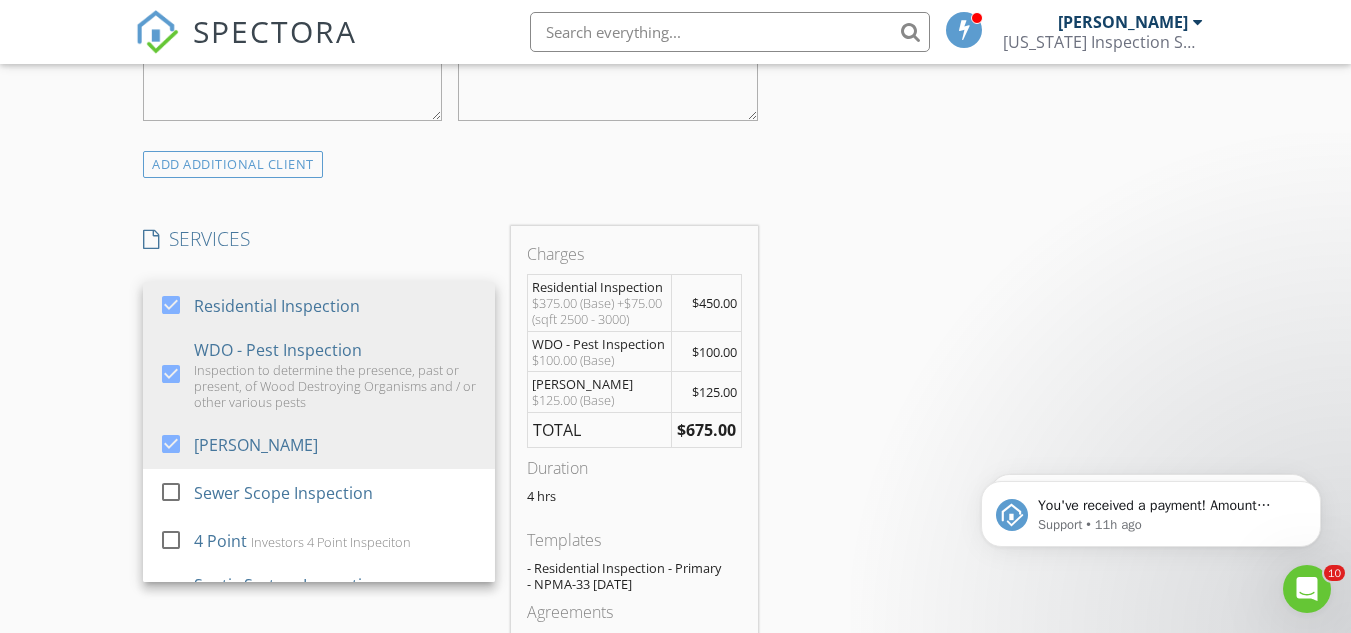 click on "INSPECTOR(S)
check_box   Chris Robinson   PRIMARY   Chris Robinson arrow_drop_down   check_box_outline_blank Chris Robinson specifically requested
Date/Time
07/16/2025 8:00 AM
Location
Address Search       Address 5022 Pinebluff Ct   Unit   City Burlington   State KY   Zip 41005   County Boone     Square Feet 2996   Year Built 2024   Foundation arrow_drop_down     Chris Robinson     27.7 miles     (an hour)
client
check_box Enable Client CC email for this inspection   Client Search     check_box_outline_blank Client is a Company/Organization     First Name Sara   Last Name Mays   Email saramays96@gmail.com   CC Email munks2121@gmail.com   Phone   Address   City   State   Zip       Notes   Private Notes
ADD ADDITIONAL client
SERVICES
check_box   Residential Inspection" at bounding box center [675, 429] 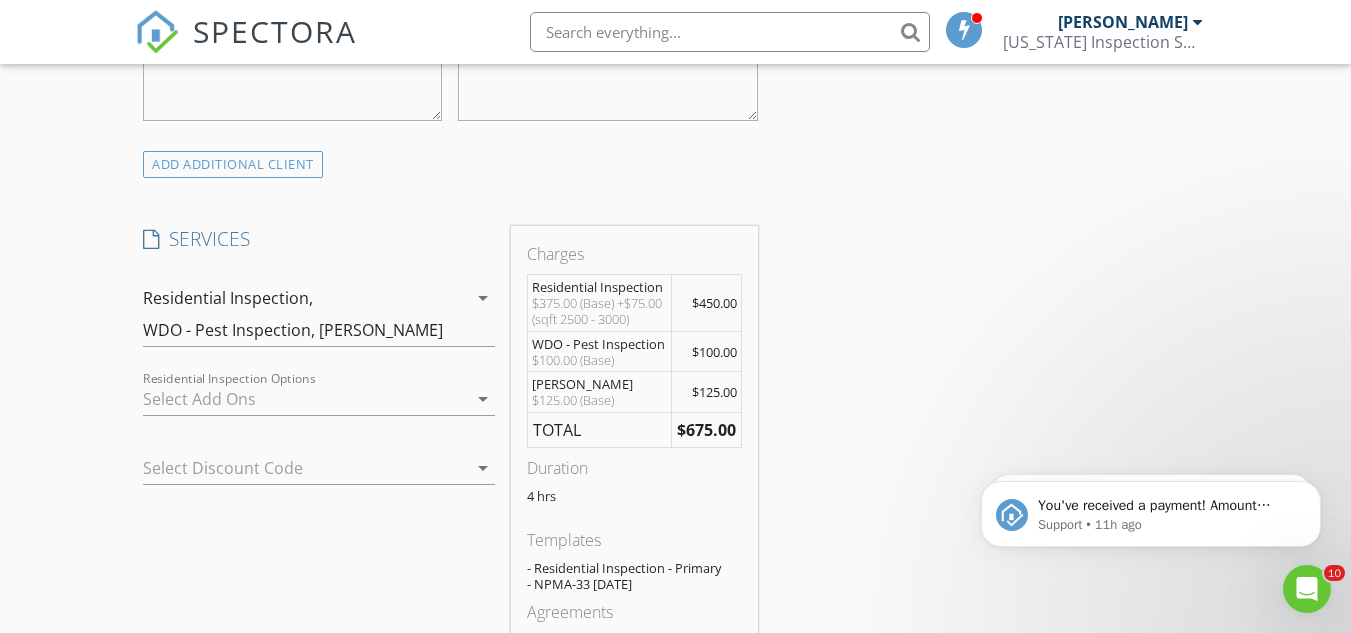 click on "arrow_drop_down" at bounding box center (483, 468) 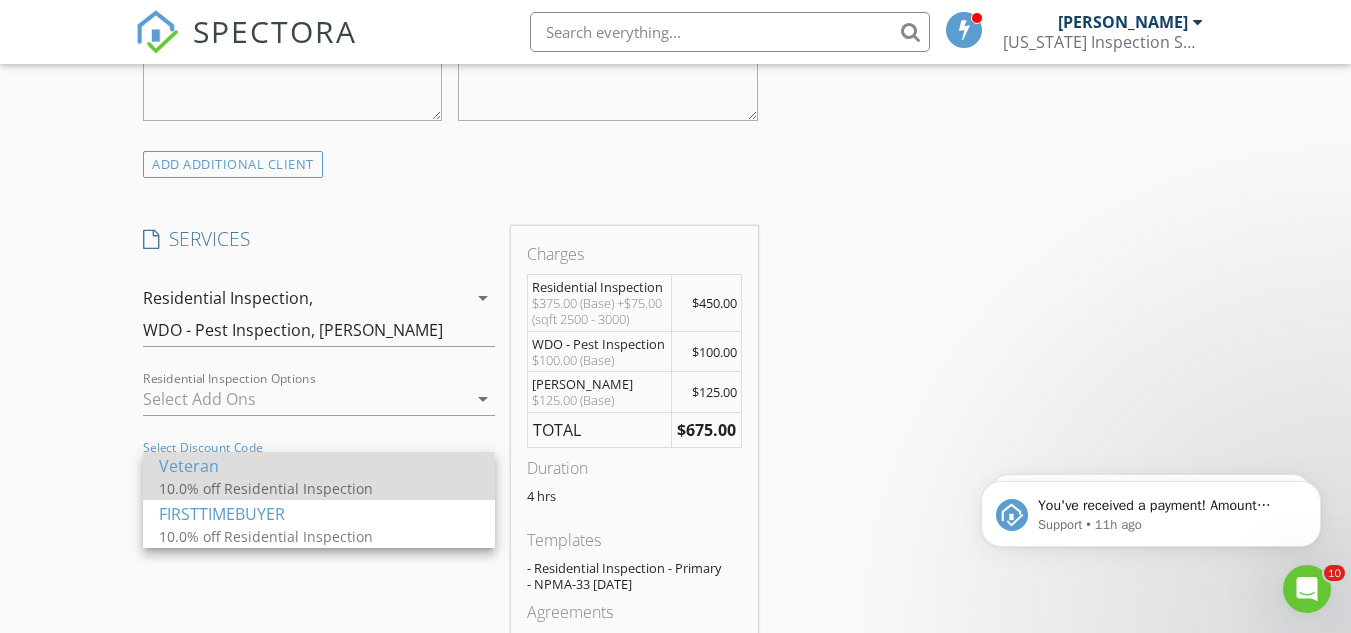 click on "10.0% off Residential Inspection" at bounding box center [319, 488] 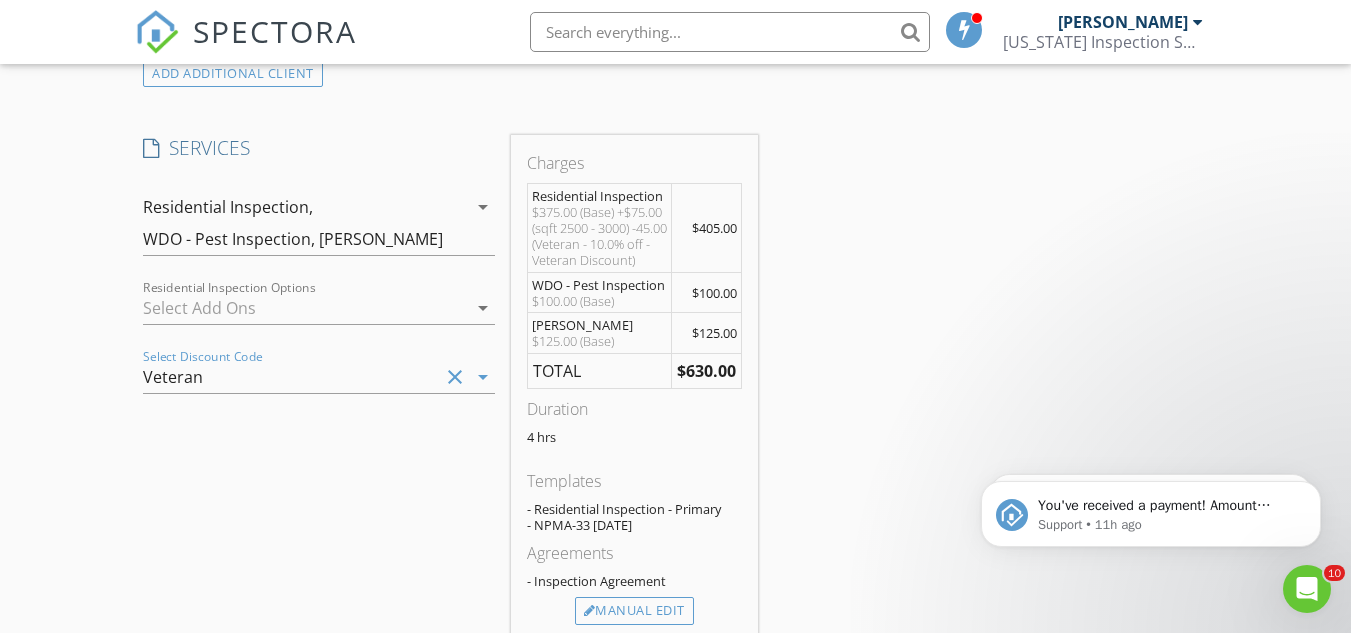 click on "Templates" at bounding box center [634, 481] 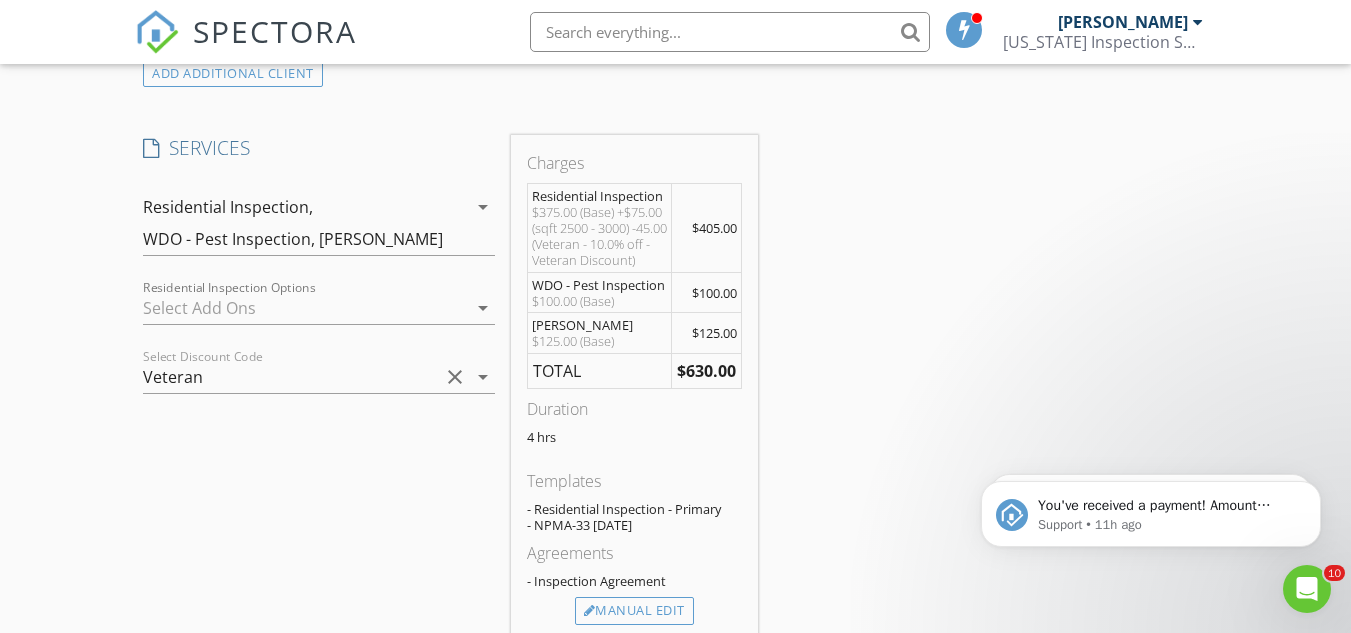 scroll, scrollTop: 1718, scrollLeft: 0, axis: vertical 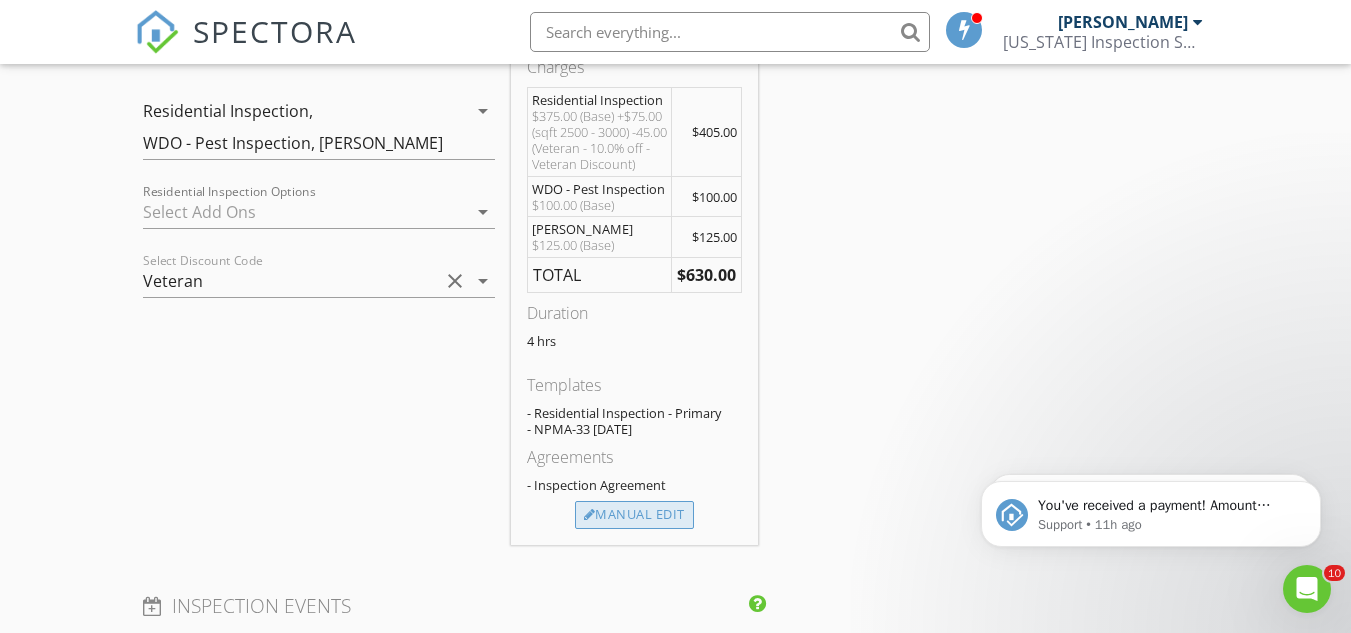 click on "Manual Edit" at bounding box center (634, 515) 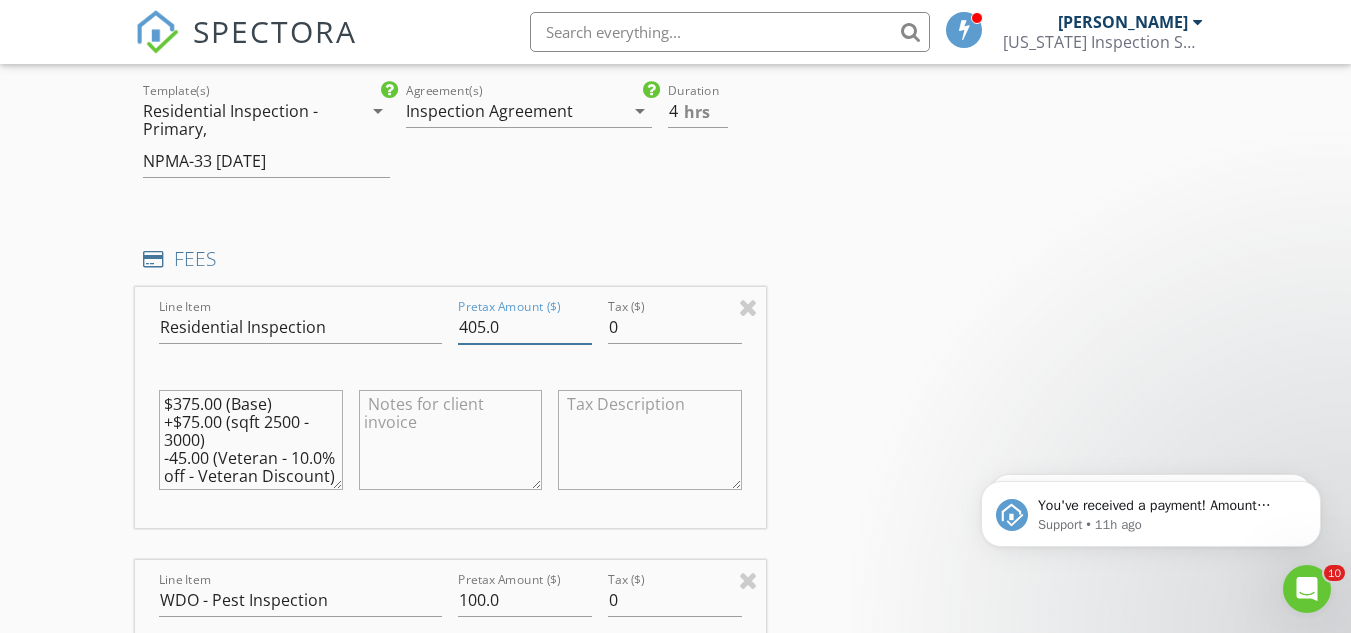 drag, startPoint x: 484, startPoint y: 324, endPoint x: 432, endPoint y: 324, distance: 52 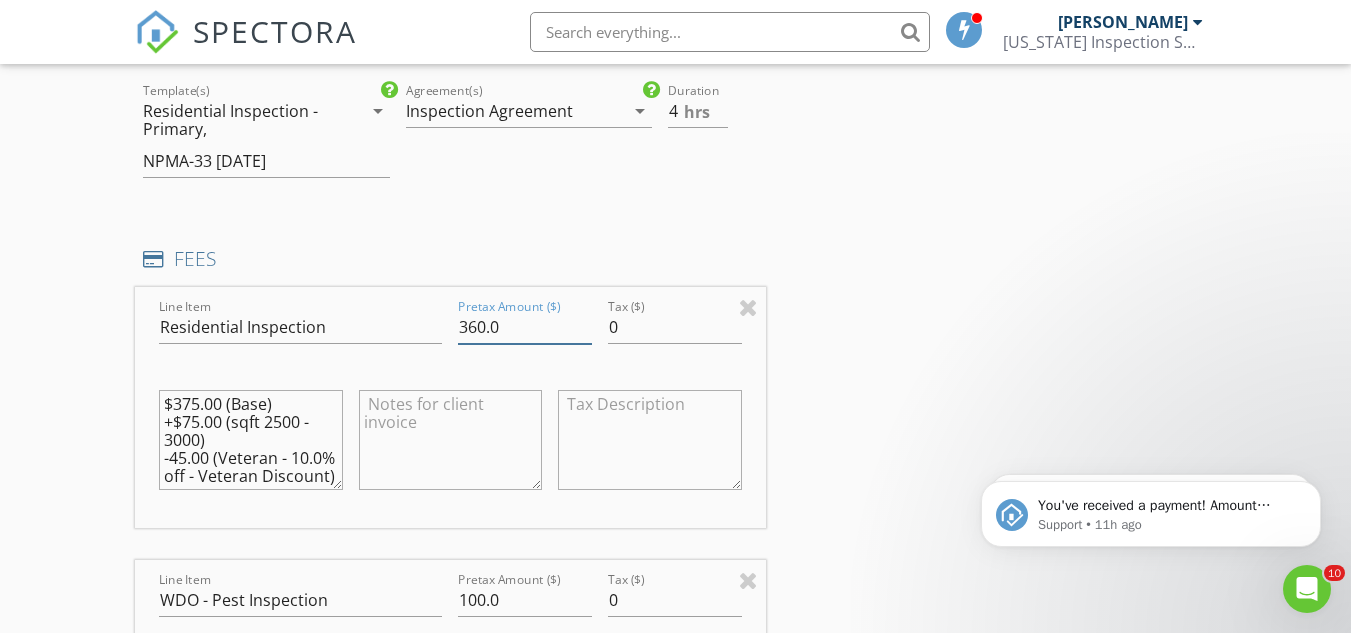 type on "360.0" 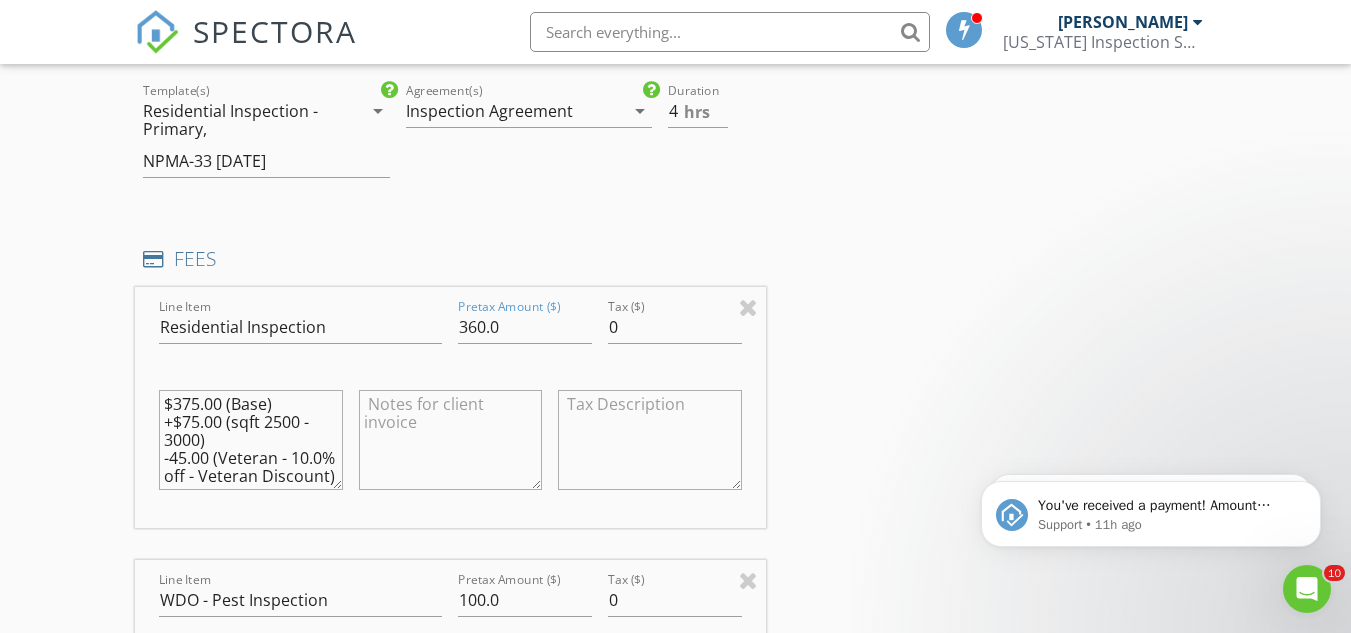 click on "INSPECTOR(S)
check_box   Chris Robinson   PRIMARY   Chris Robinson arrow_drop_down   check_box_outline_blank Chris Robinson specifically requested
Date/Time
07/16/2025 8:00 AM
Location
Address Search       Address 5022 Pinebluff Ct   Unit   City Burlington   State KY   Zip 41005   County Boone     Square Feet 2996   Year Built 2024   Foundation arrow_drop_down     Chris Robinson     27.7 miles     (an hour)
client
check_box Enable Client CC email for this inspection   Client Search     check_box_outline_blank Client is a Company/Organization     First Name Sara   Last Name Mays   Email saramays96@gmail.com   CC Email munks2121@gmail.com   Phone   Address   City   State   Zip       Notes   Private Notes
ADD ADDITIONAL client
SERVICES
check_box   Residential Inspection" at bounding box center (675, 586) 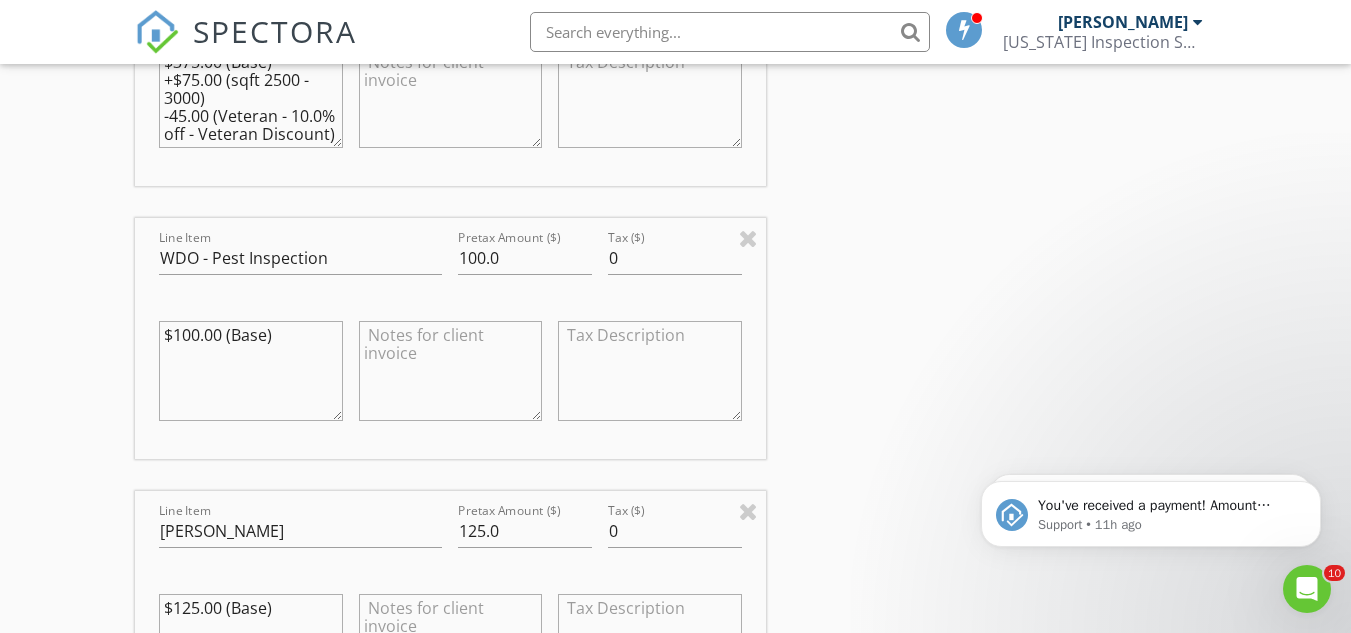 scroll, scrollTop: 2059, scrollLeft: 0, axis: vertical 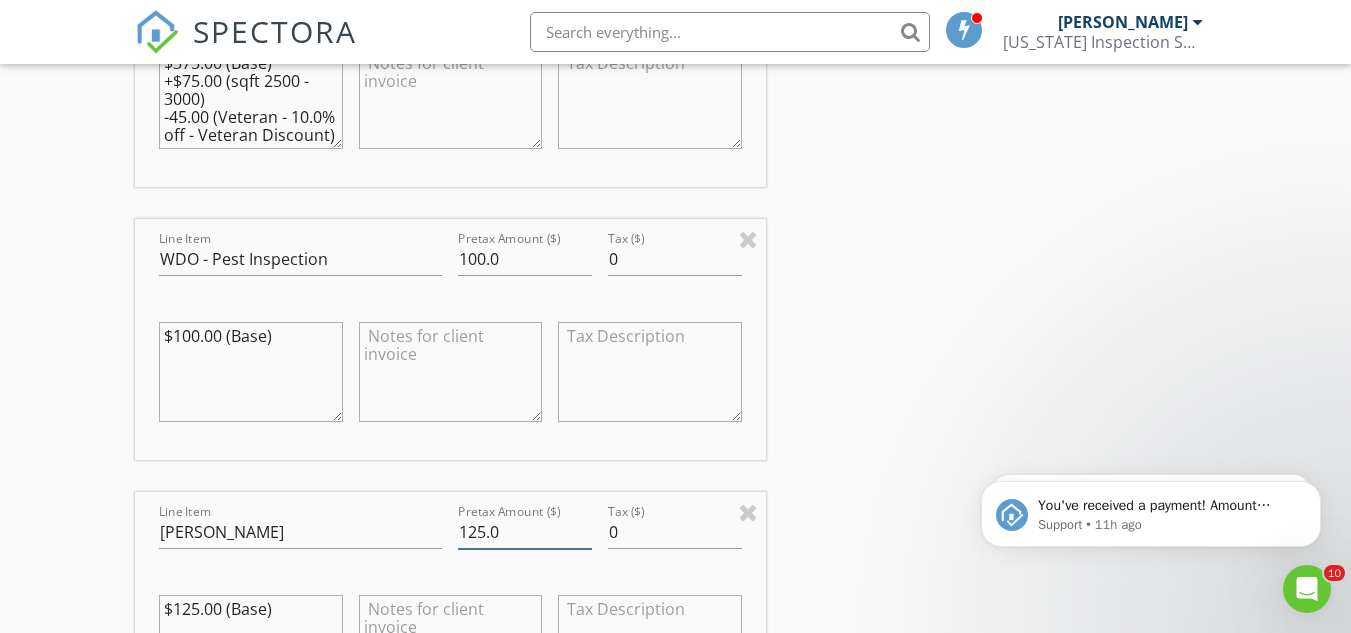click on "125.0" at bounding box center [525, 532] 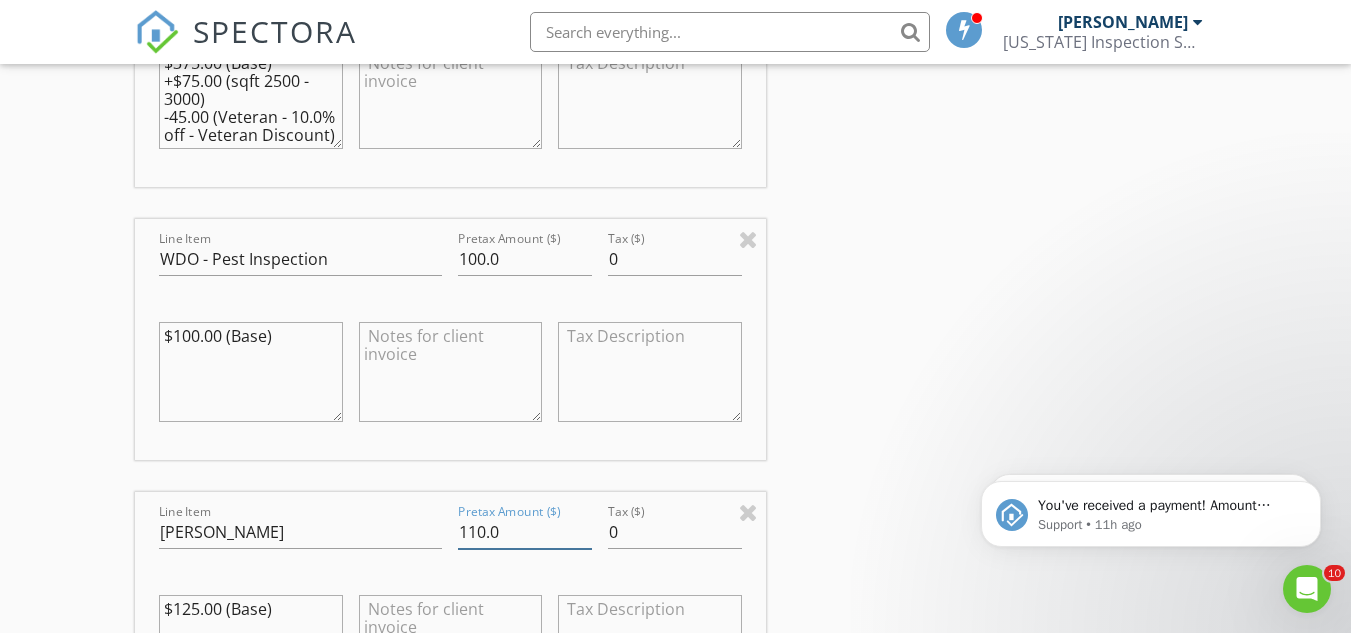type on "110.0" 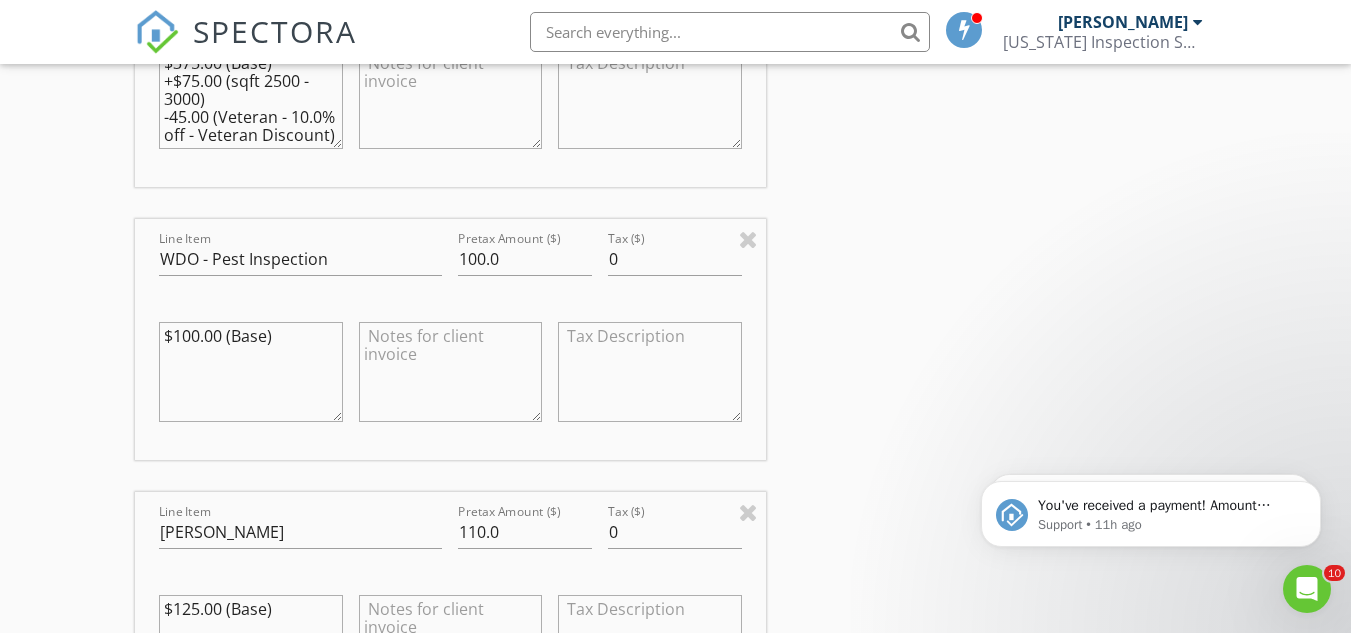 click on "INSPECTOR(S)
check_box   Chris Robinson   PRIMARY   Chris Robinson arrow_drop_down   check_box_outline_blank Chris Robinson specifically requested
Date/Time
07/16/2025 8:00 AM
Location
Address Search       Address 5022 Pinebluff Ct   Unit   City Burlington   State KY   Zip 41005   County Boone     Square Feet 2996   Year Built 2024   Foundation arrow_drop_down     Chris Robinson     27.7 miles     (an hour)
client
check_box Enable Client CC email for this inspection   Client Search     check_box_outline_blank Client is a Company/Organization     First Name Sara   Last Name Mays   Email saramays96@gmail.com   CC Email munks2121@gmail.com   Phone   Address   City   State   Zip       Notes   Private Notes
ADD ADDITIONAL client
SERVICES
check_box   Residential Inspection" at bounding box center [675, 245] 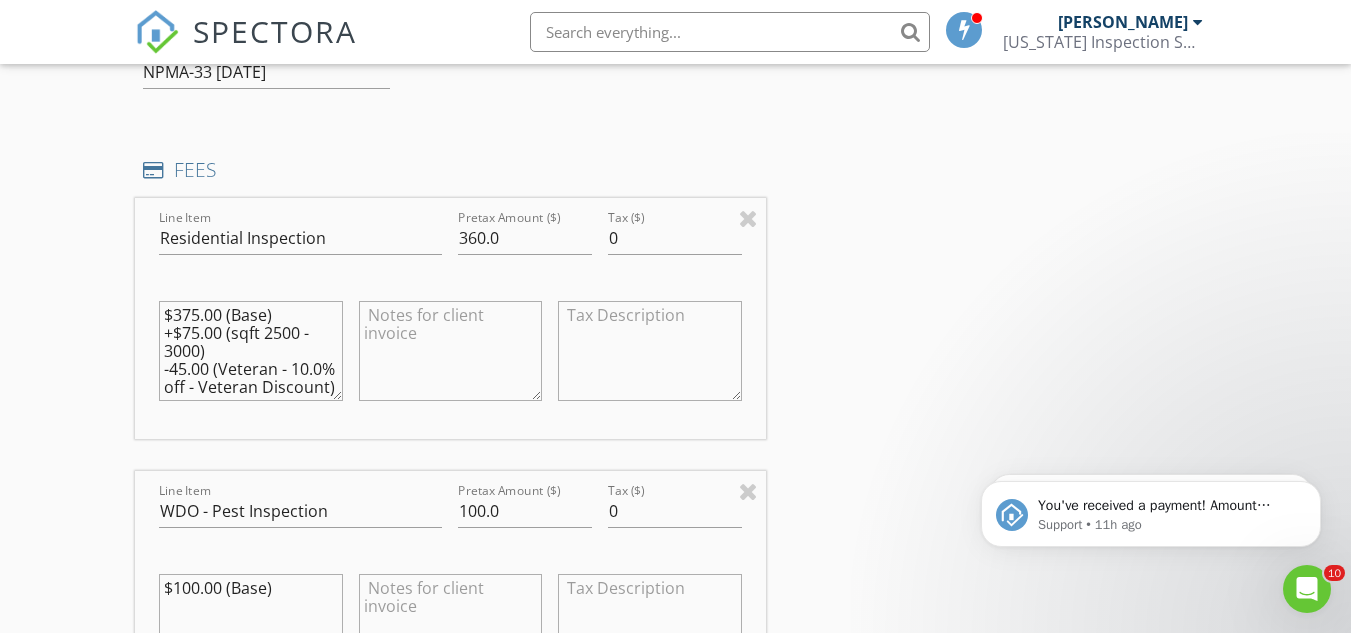 scroll, scrollTop: 1806, scrollLeft: 0, axis: vertical 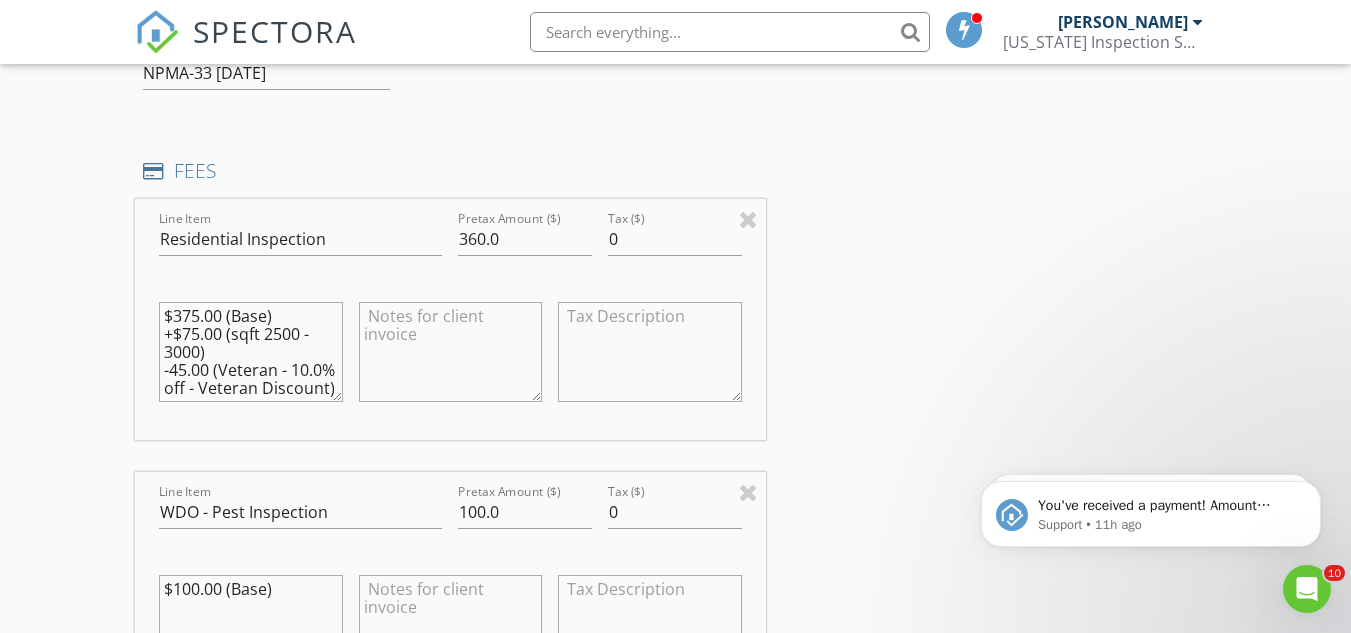 click on "INSPECTOR(S)
check_box   Chris Robinson   PRIMARY   Chris Robinson arrow_drop_down   check_box_outline_blank Chris Robinson specifically requested
Date/Time
07/16/2025 8:00 AM
Location
Address Search       Address 5022 Pinebluff Ct   Unit   City Burlington   State KY   Zip 41005   County Boone     Square Feet 2996   Year Built 2024   Foundation arrow_drop_down     Chris Robinson     27.7 miles     (an hour)
client
check_box Enable Client CC email for this inspection   Client Search     check_box_outline_blank Client is a Company/Organization     First Name Sara   Last Name Mays   Email saramays96@gmail.com   CC Email munks2121@gmail.com   Phone   Address   City   State   Zip       Notes   Private Notes
ADD ADDITIONAL client
SERVICES
check_box   Residential Inspection" at bounding box center (675, 498) 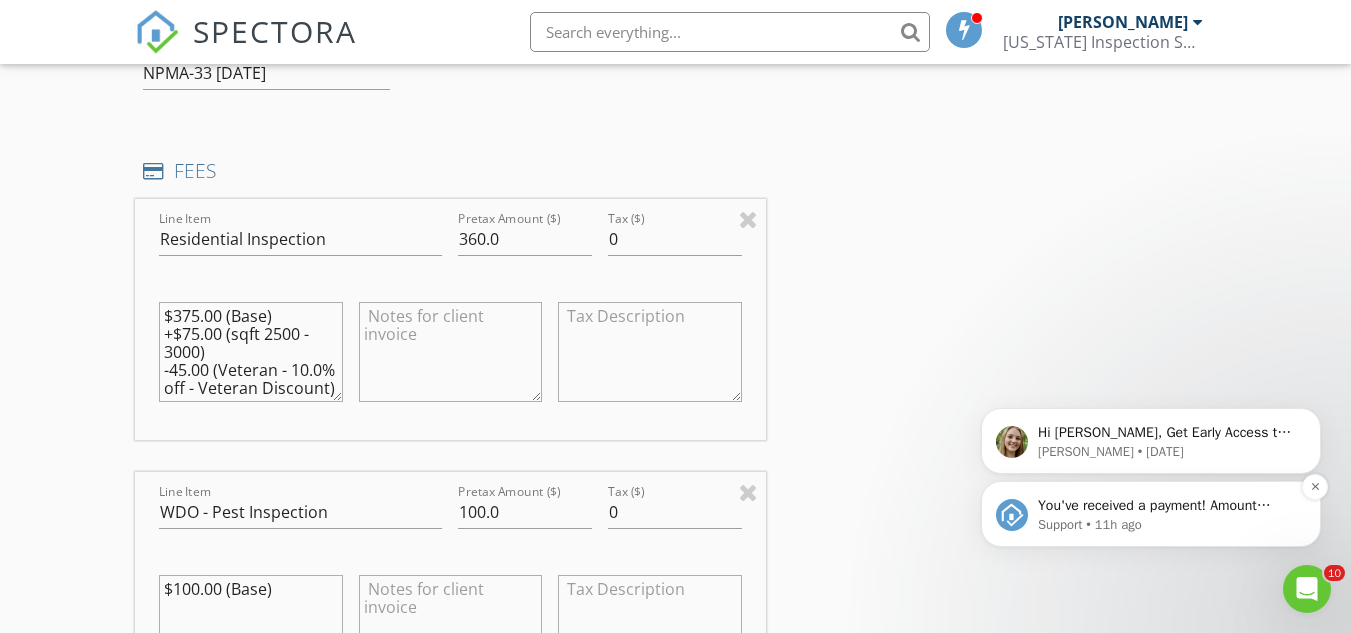 click on "You've received a payment!  Amount  $375.00  Fee  $0.00  Net  $375.00  Transaction #  pi_3RkPeUK7snlDGpRF16GpdhBs  Inspection  730 Walton Ter Dr, Walton, KY 41094 Payouts to your bank or debit card occur on a daily basis. Each payment usually takes two business days to process. You can view your pending payout amount here. If you have any questions reach out on our chat bubble at app.spectora.com." at bounding box center (1167, 506) 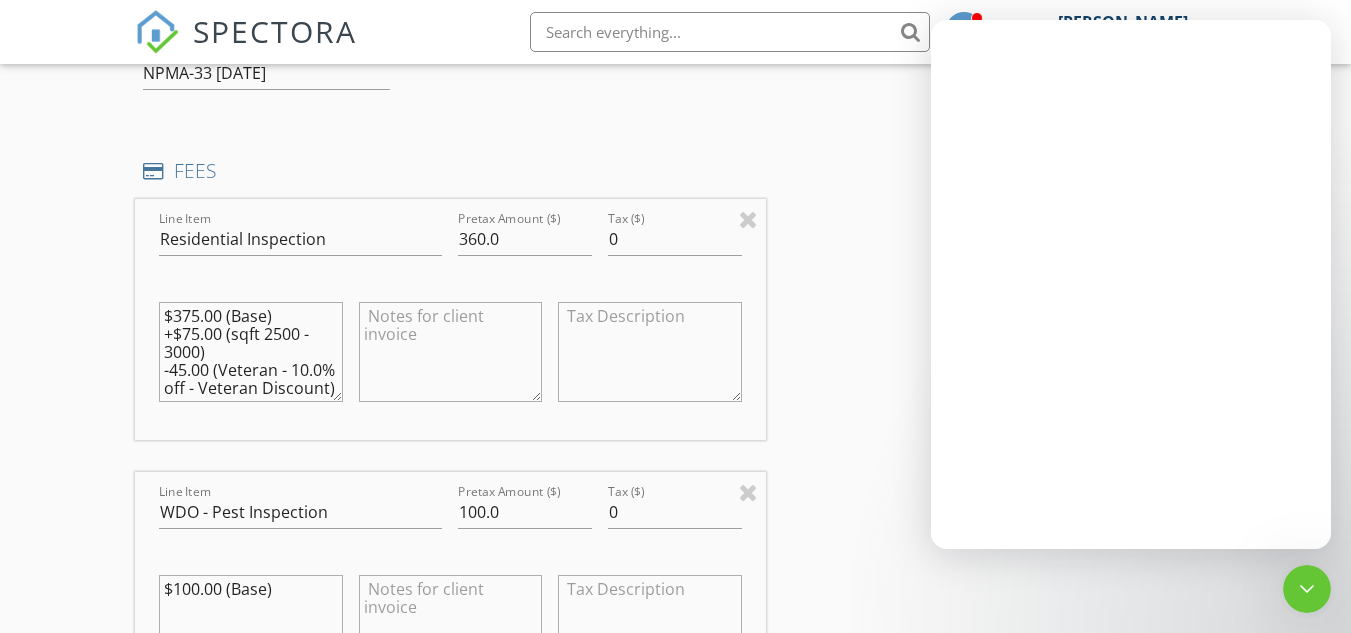 scroll, scrollTop: 0, scrollLeft: 0, axis: both 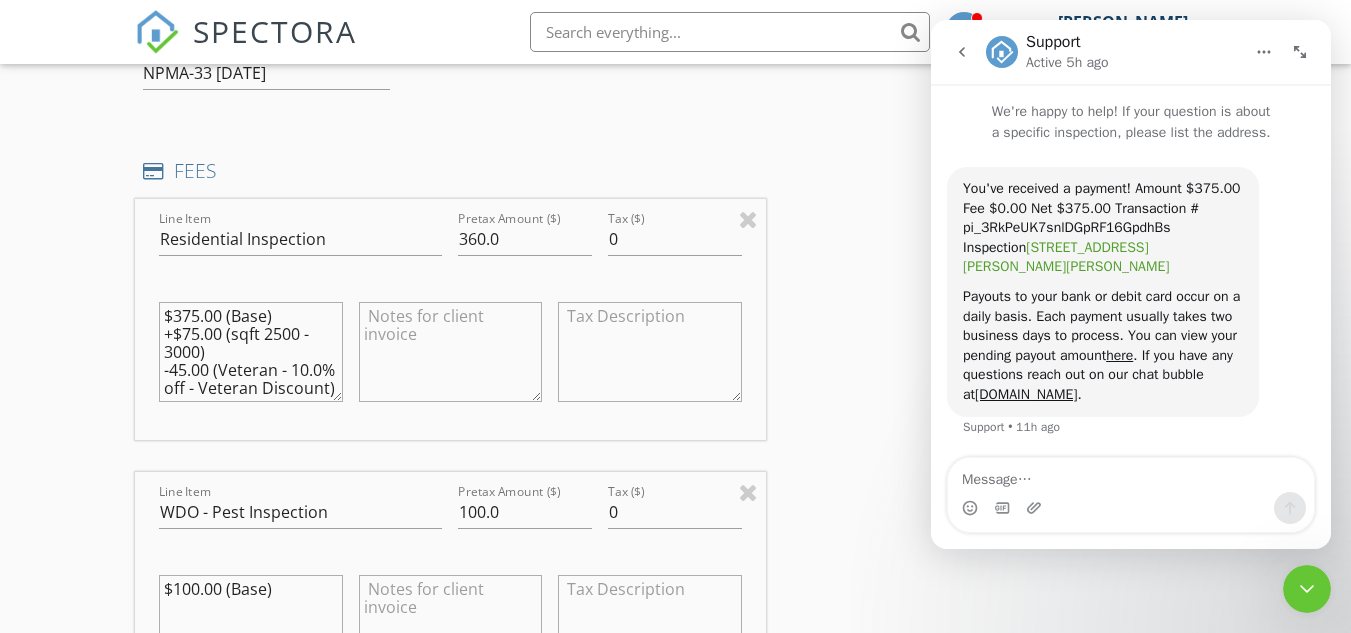 click on "730 Walton Ter Dr, Walton, KY 41094" at bounding box center [1066, 257] 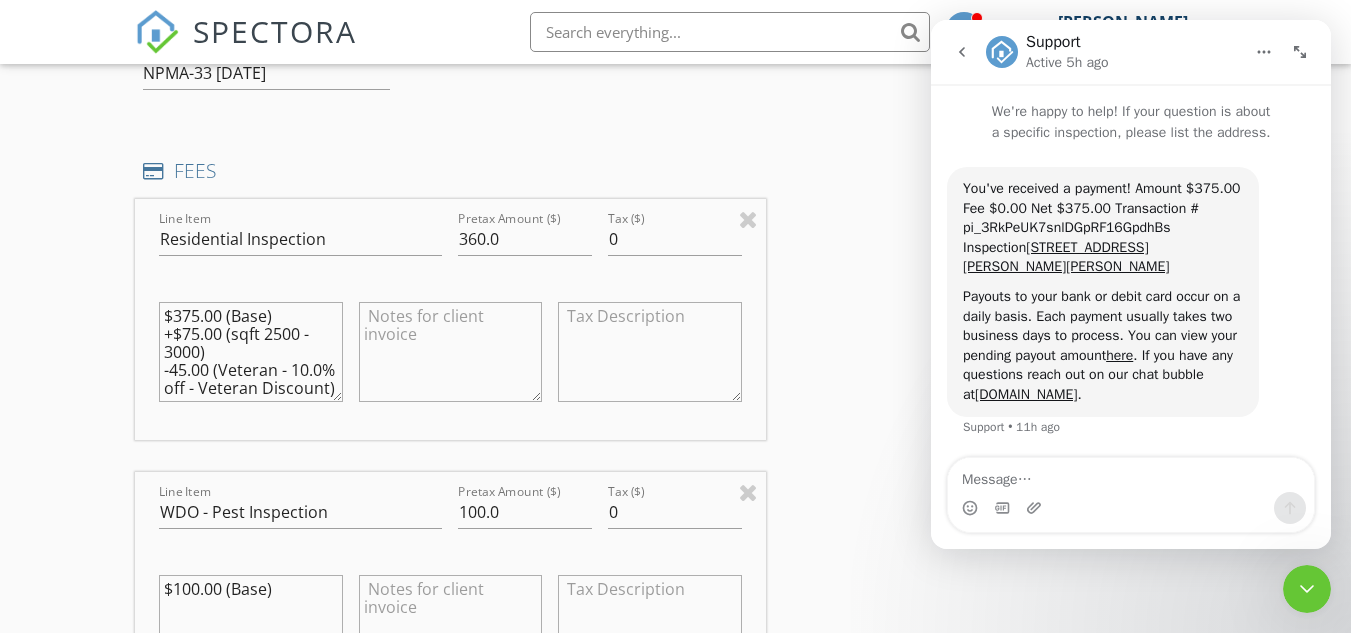 click on "INSPECTOR(S)
check_box   Chris Robinson   PRIMARY   Chris Robinson arrow_drop_down   check_box_outline_blank Chris Robinson specifically requested
Date/Time
07/16/2025 8:00 AM
Location
Address Search       Address 5022 Pinebluff Ct   Unit   City Burlington   State KY   Zip 41005   County Boone     Square Feet 2996   Year Built 2024   Foundation arrow_drop_down     Chris Robinson     27.7 miles     (an hour)
client
check_box Enable Client CC email for this inspection   Client Search     check_box_outline_blank Client is a Company/Organization     First Name Sara   Last Name Mays   Email saramays96@gmail.com   CC Email munks2121@gmail.com   Phone   Address   City   State   Zip       Notes   Private Notes
ADD ADDITIONAL client
SERVICES
check_box   Residential Inspection" at bounding box center [675, 498] 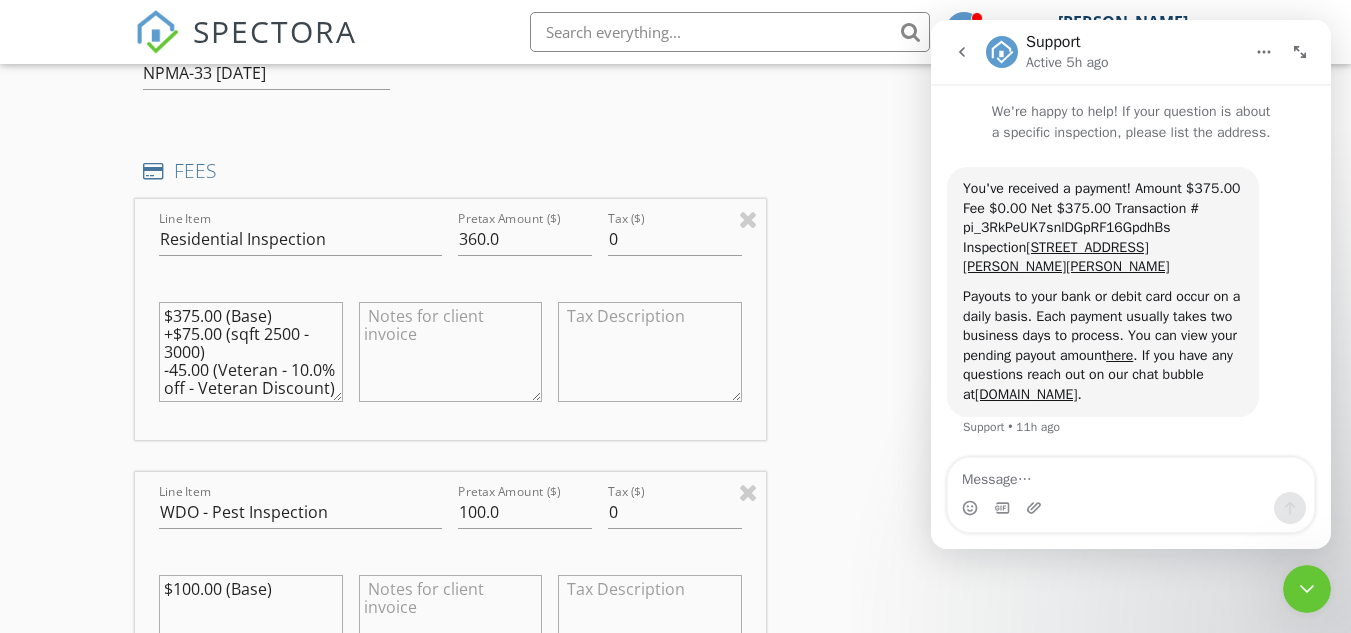 click 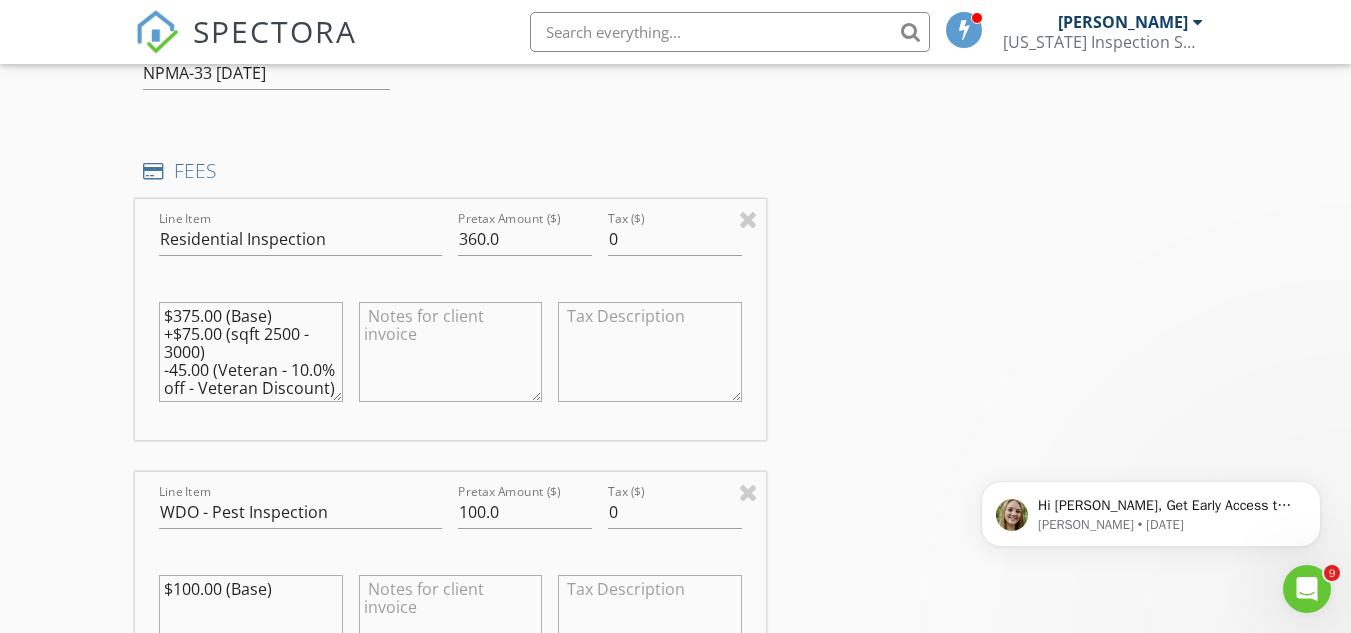 scroll, scrollTop: 0, scrollLeft: 0, axis: both 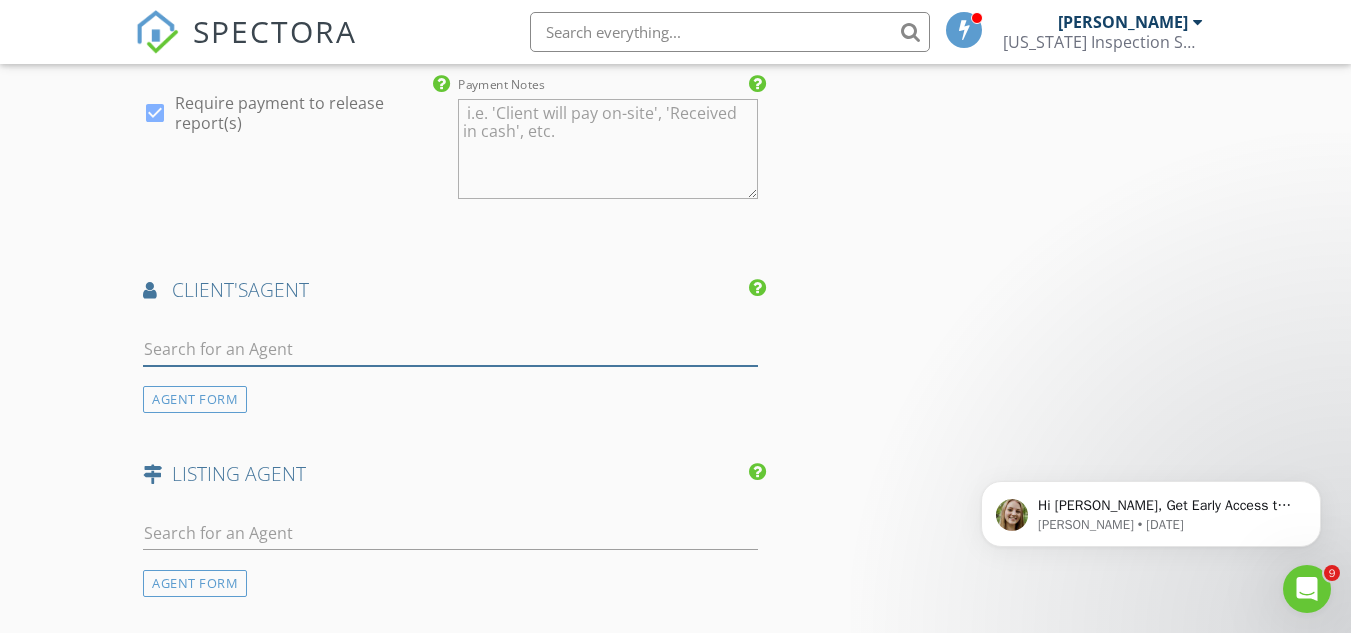 click at bounding box center (450, 349) 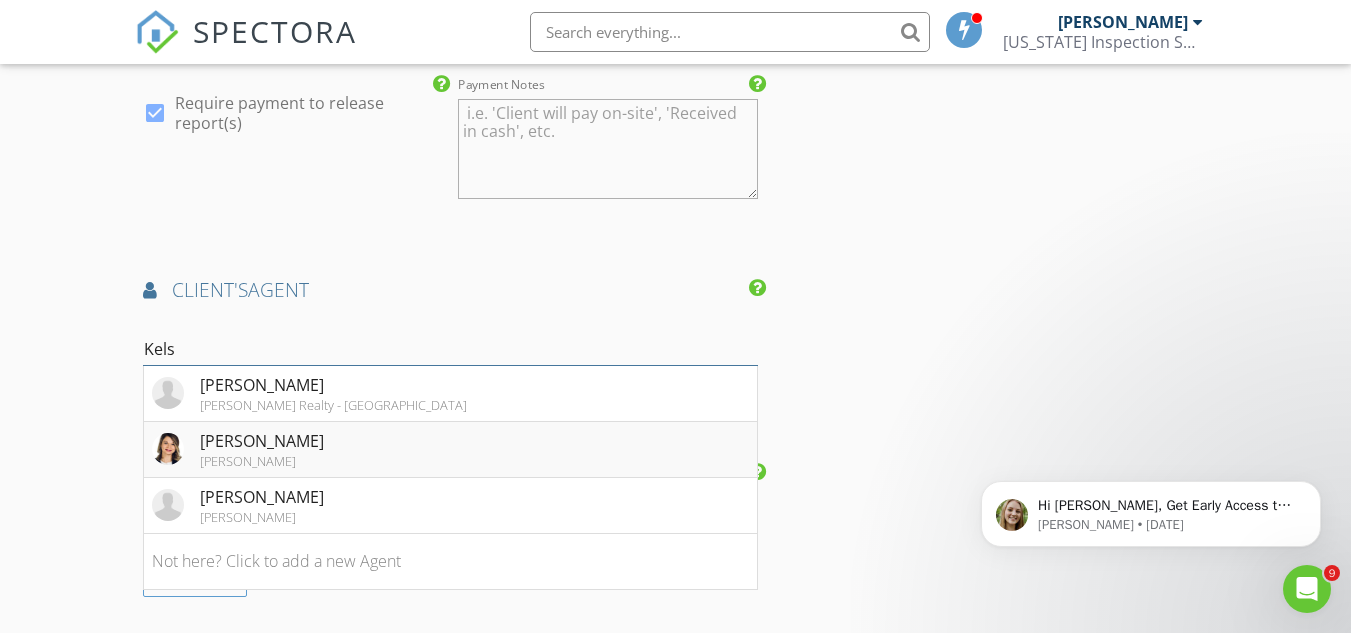type on "Kels" 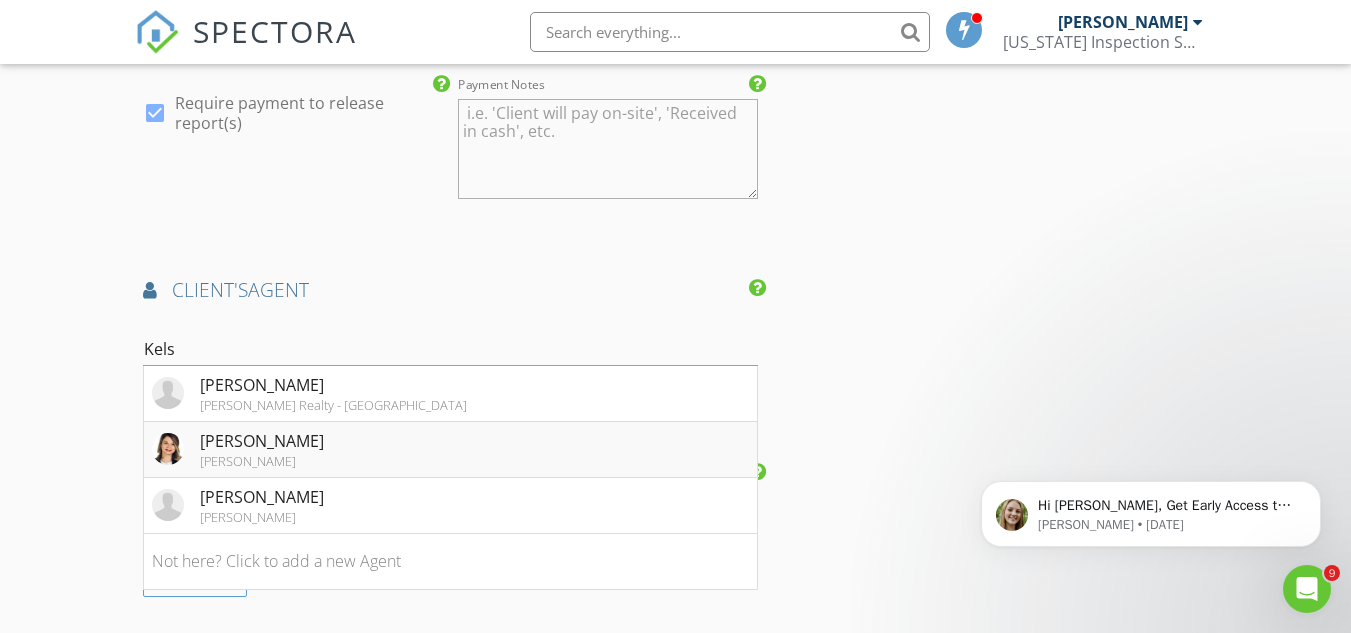 click on "Kelsey Adams" at bounding box center (262, 441) 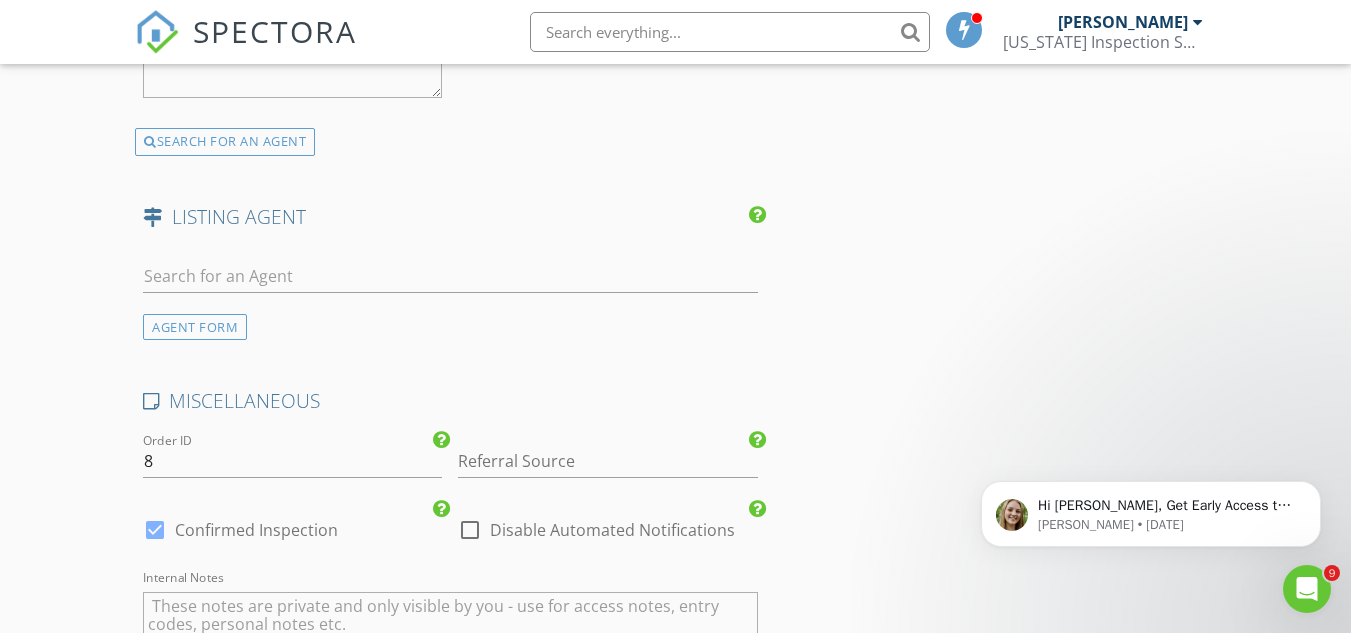 scroll, scrollTop: 3936, scrollLeft: 0, axis: vertical 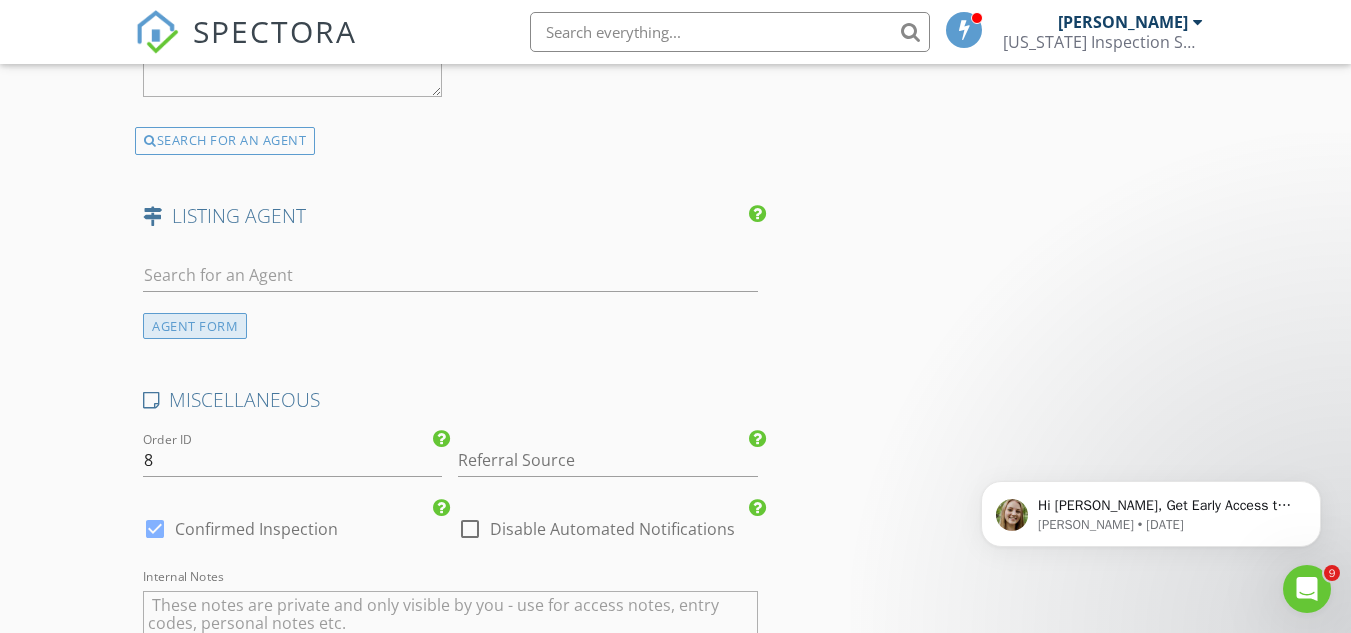 click on "AGENT FORM" at bounding box center [195, 326] 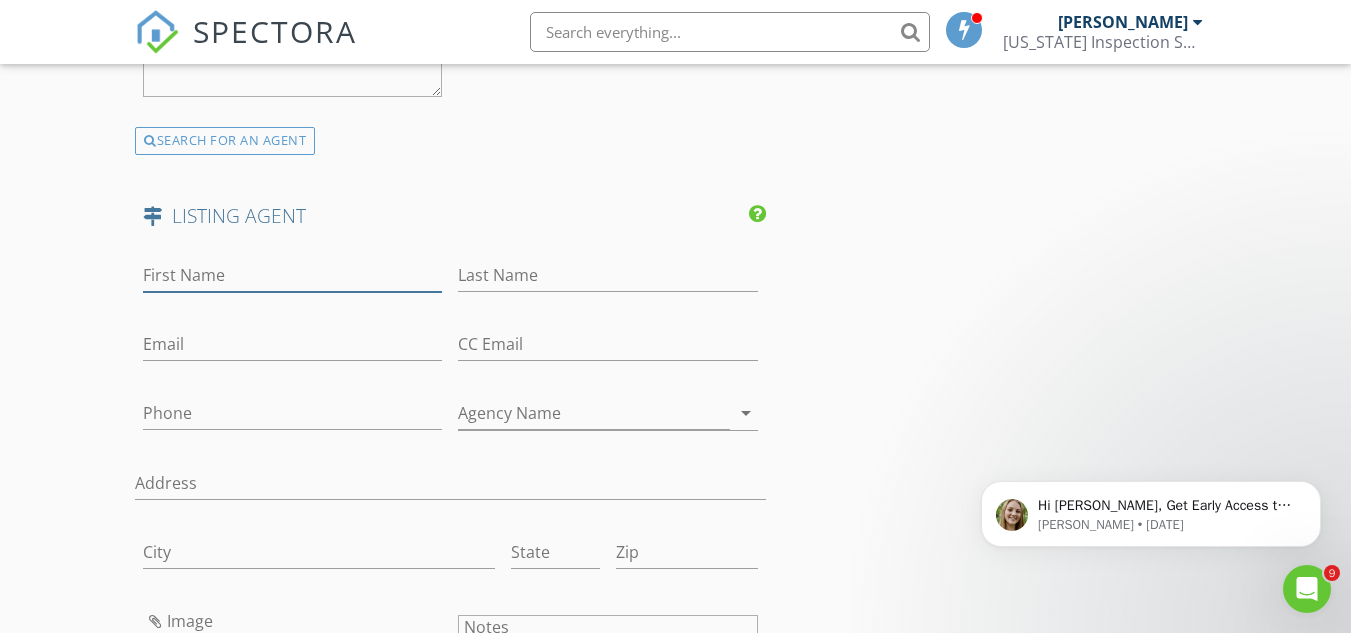 click on "First Name" at bounding box center (292, 275) 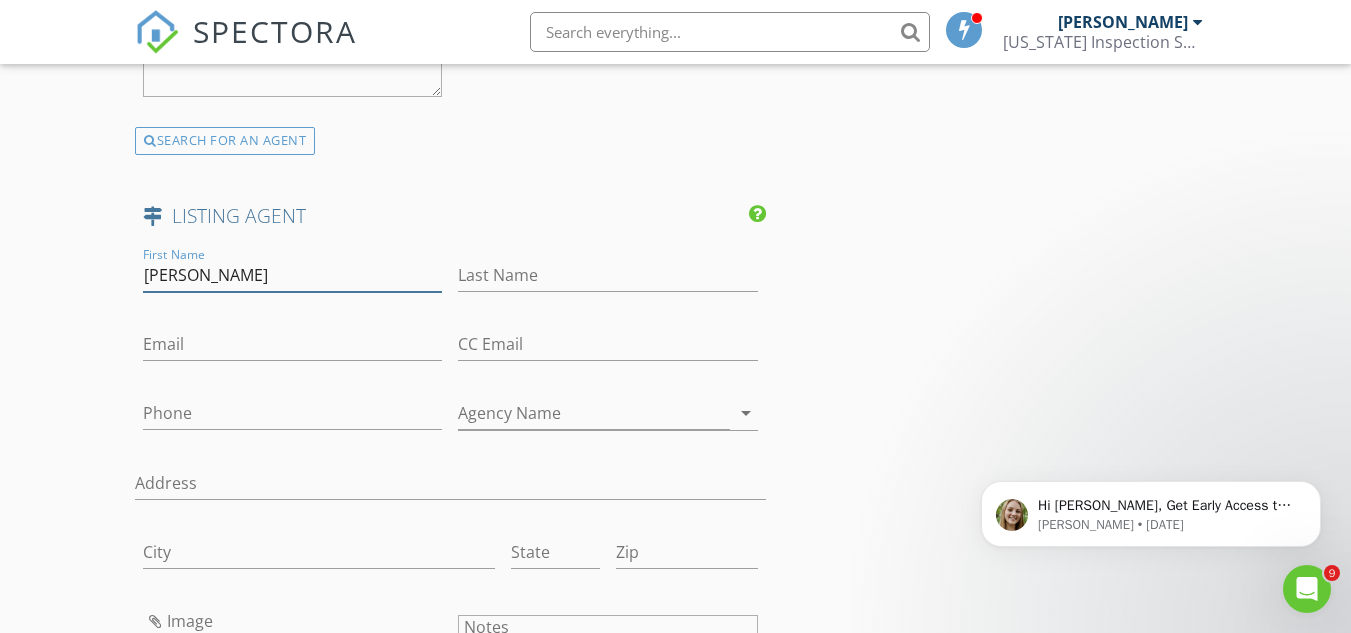 type on "Sarah" 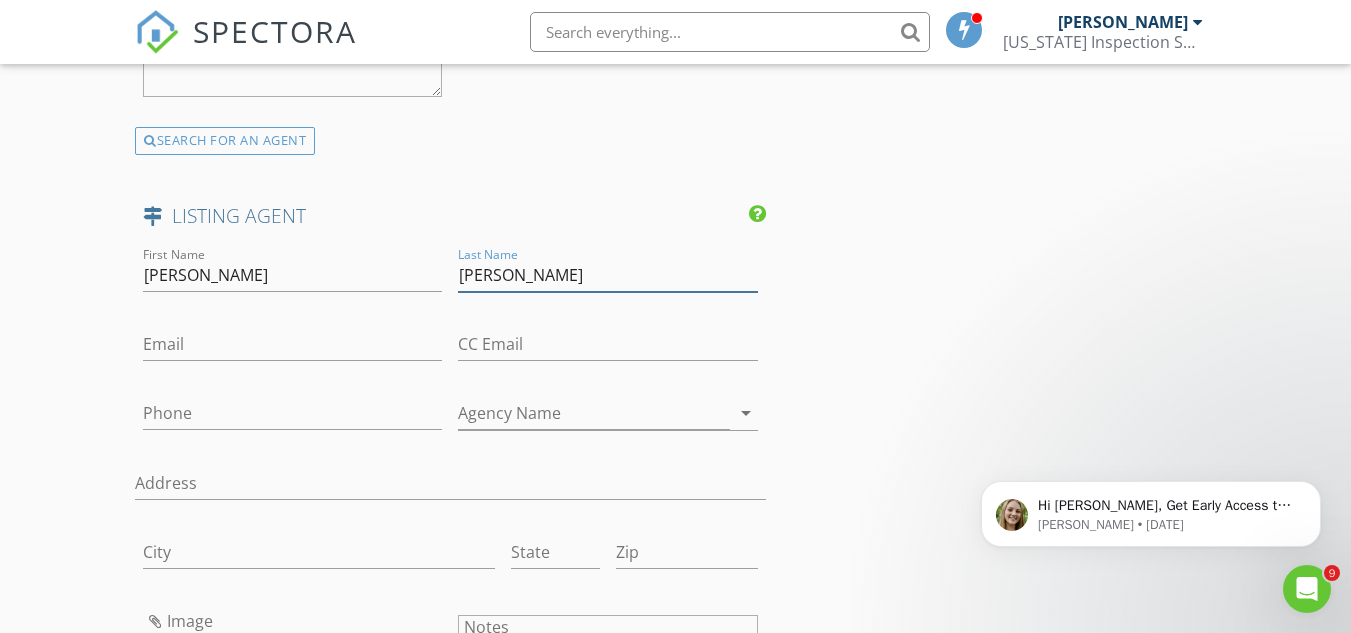 type on "Brooks" 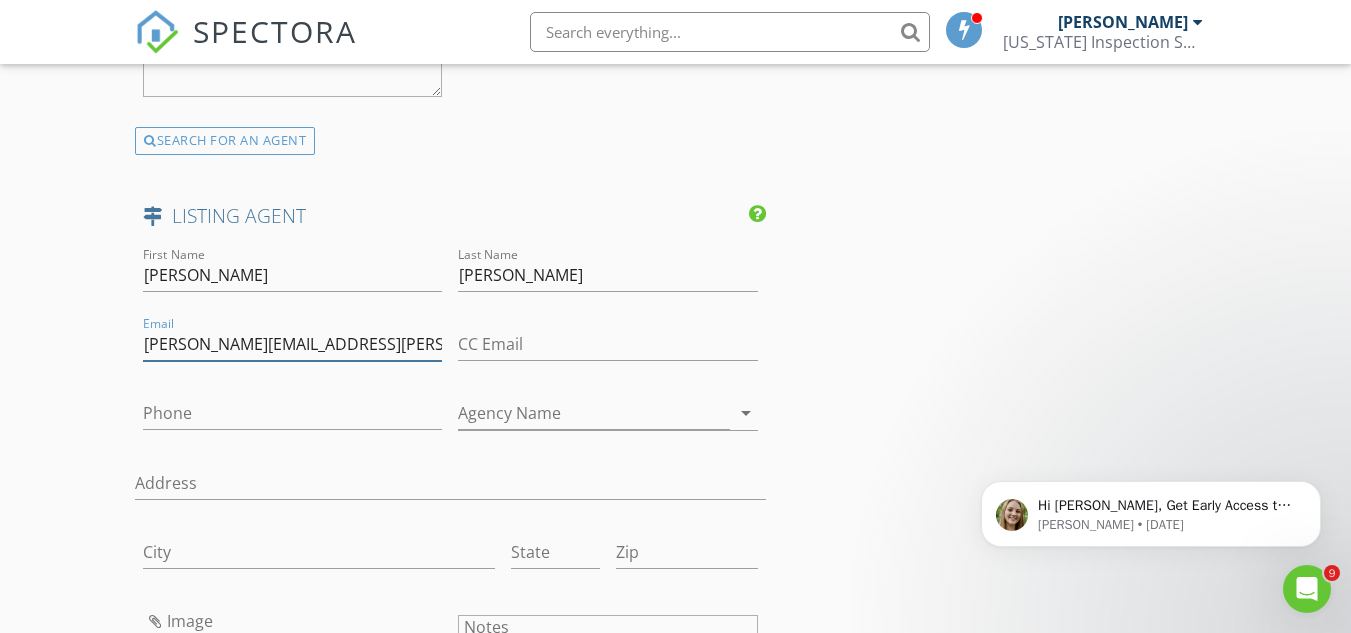 type on "sarah.brooks@kw.com" 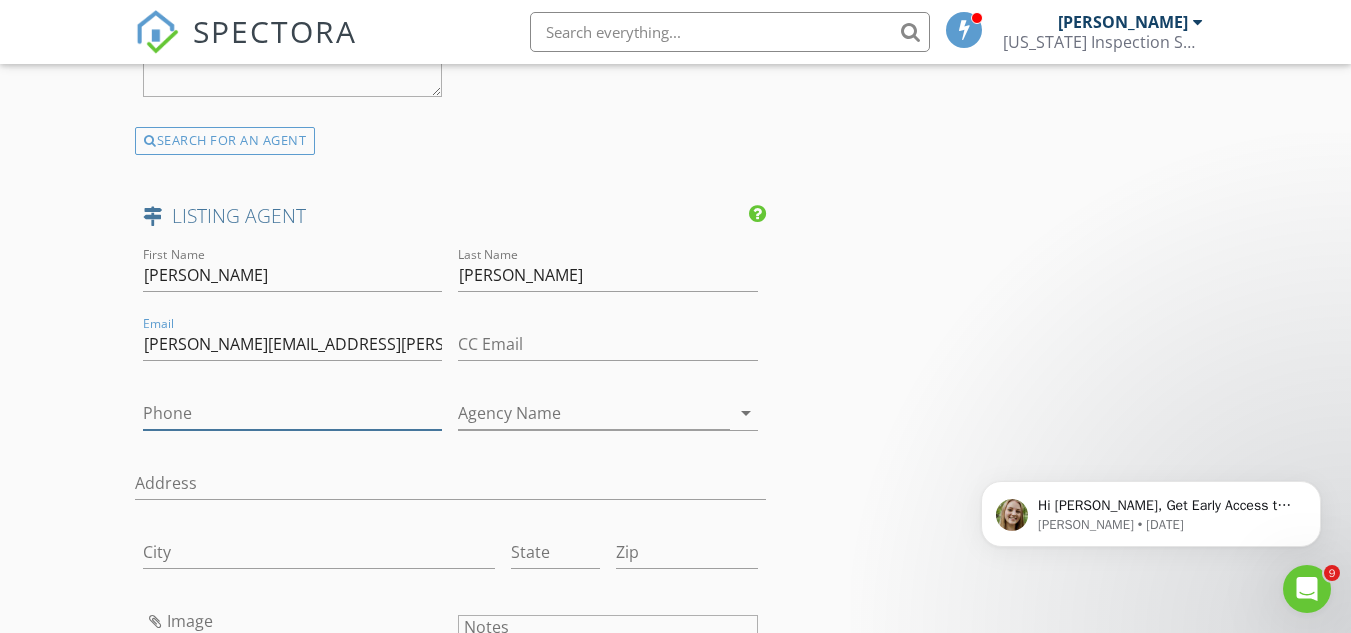 click on "Phone" at bounding box center (292, 413) 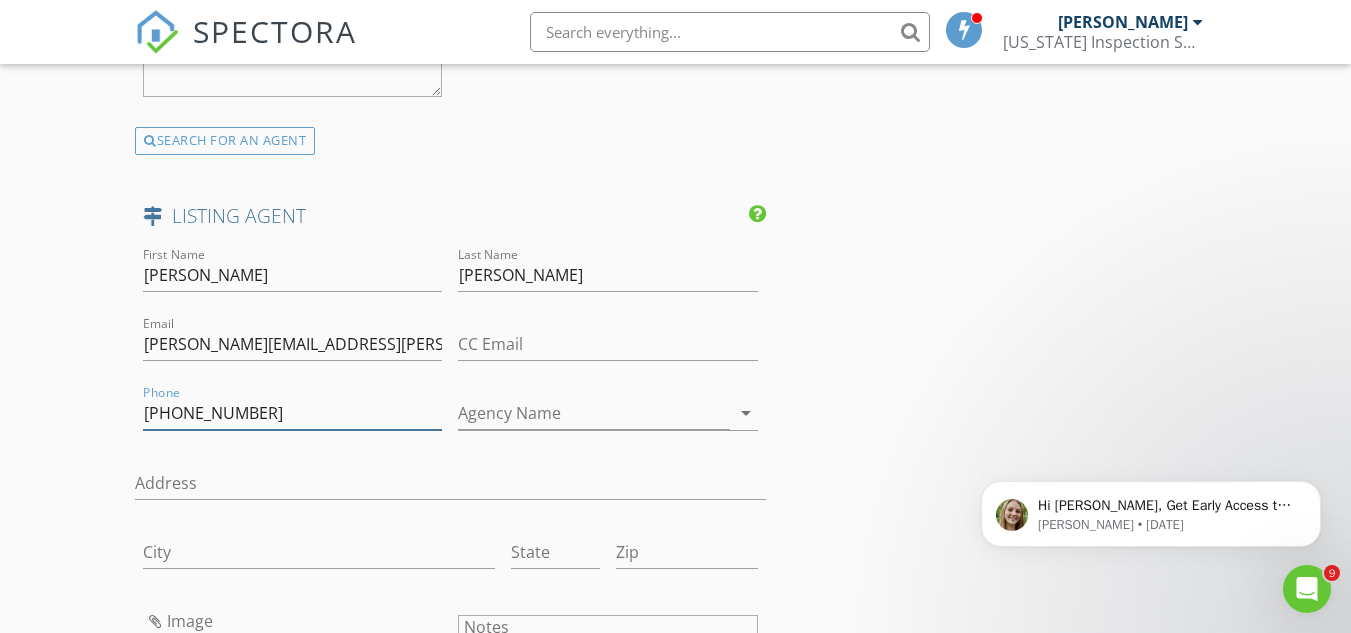 type on "812-290-9048" 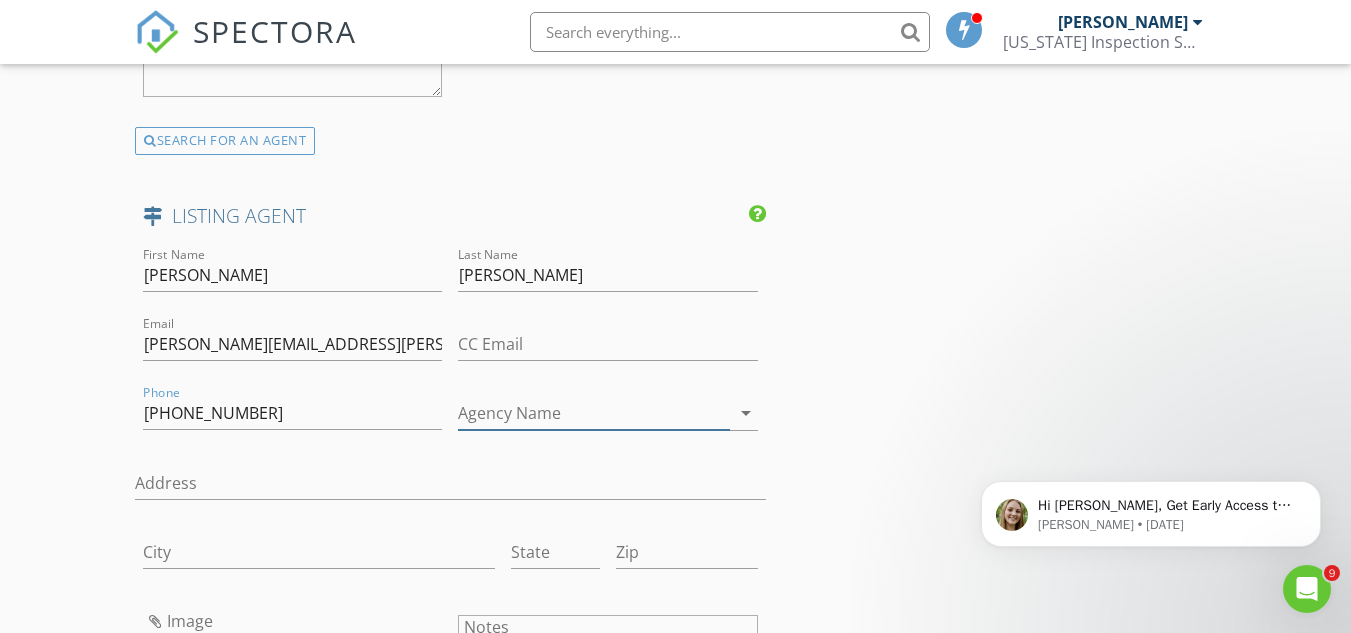 click on "arrow_drop_down" at bounding box center (746, 413) 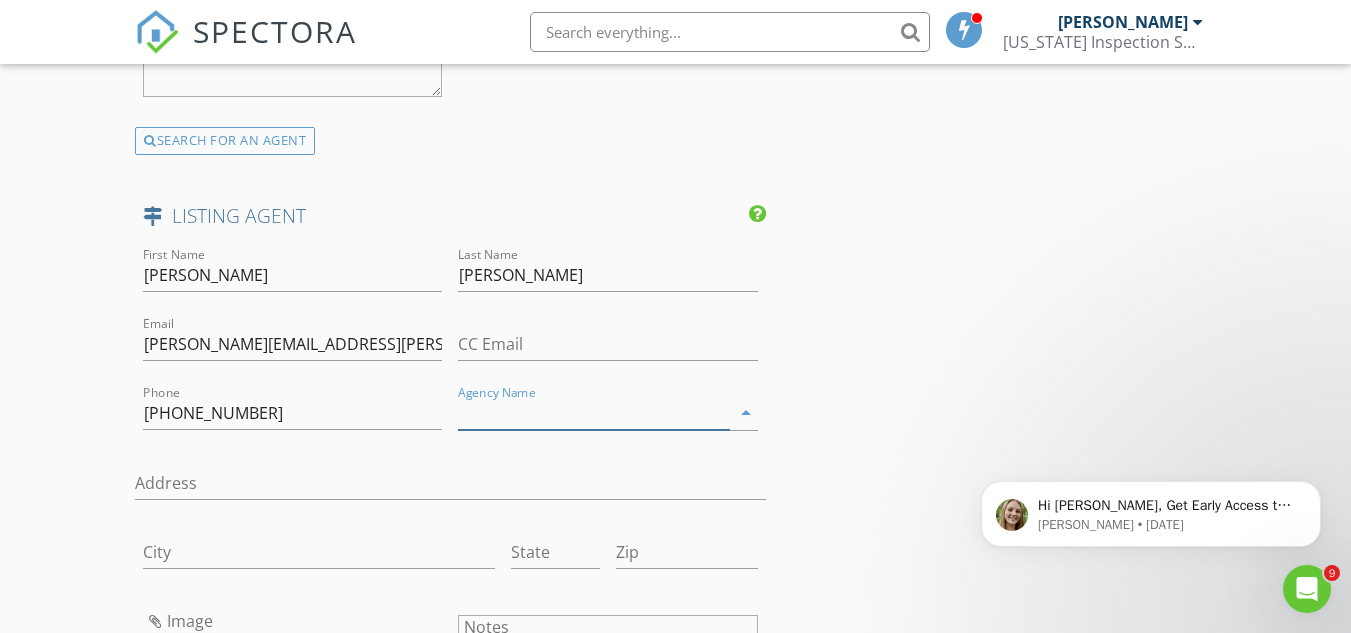 click on "Agency Name" at bounding box center (593, 413) 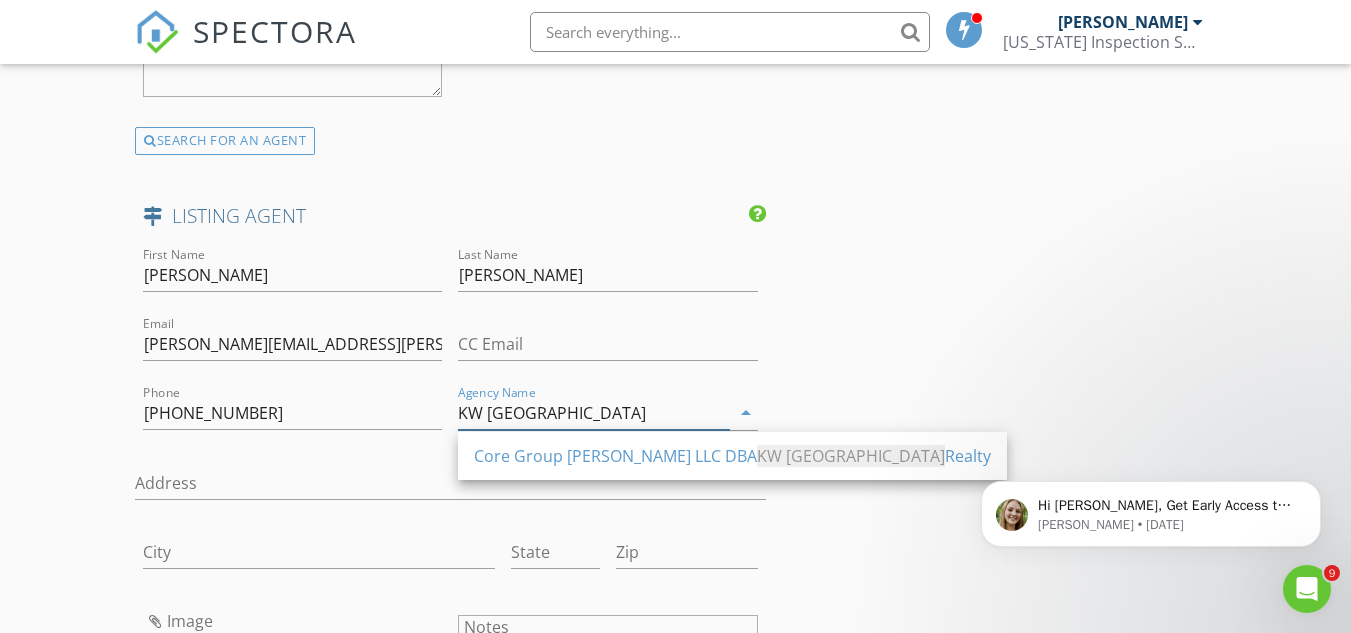 type on "KW Seven Hills" 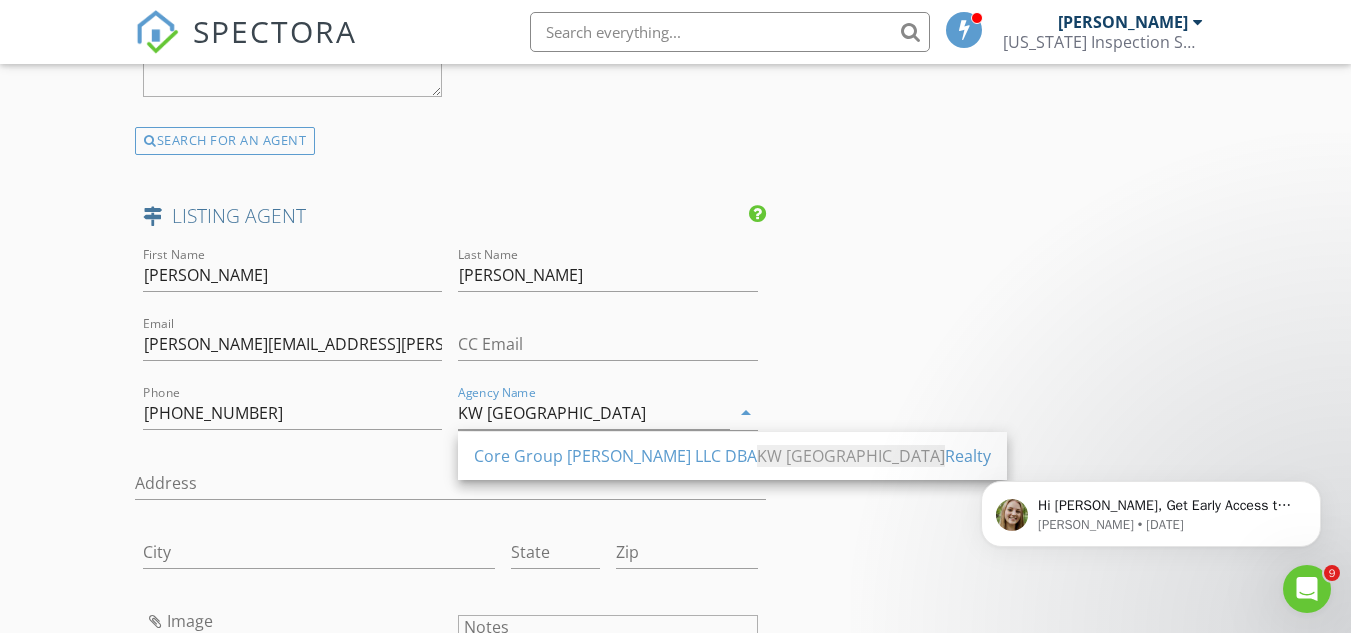 click on "INSPECTOR(S)
check_box   Chris Robinson   PRIMARY   Chris Robinson arrow_drop_down   check_box_outline_blank Chris Robinson specifically requested
Date/Time
07/16/2025 8:00 AM
Location
Address Search       Address 5022 Pinebluff Ct   Unit   City Burlington   State KY   Zip 41005   County Boone     Square Feet 2996   Year Built 2024   Foundation arrow_drop_down     Chris Robinson     27.7 miles     (an hour)
client
check_box Enable Client CC email for this inspection   Client Search     check_box_outline_blank Client is a Company/Organization     First Name Sara   Last Name Mays   Email saramays96@gmail.com   CC Email munks2121@gmail.com   Phone   Address   City   State   Zip       Notes   Private Notes
ADD ADDITIONAL client
SERVICES
check_box   Residential Inspection" at bounding box center (675, -1041) 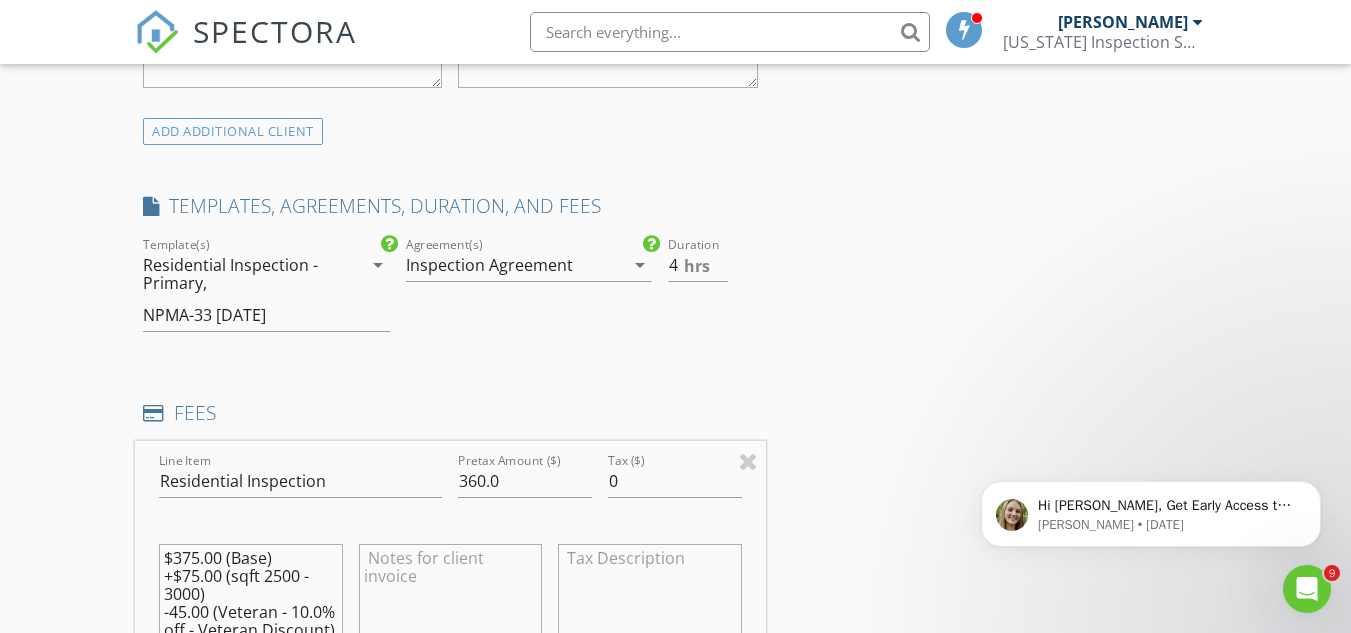 scroll, scrollTop: 1563, scrollLeft: 0, axis: vertical 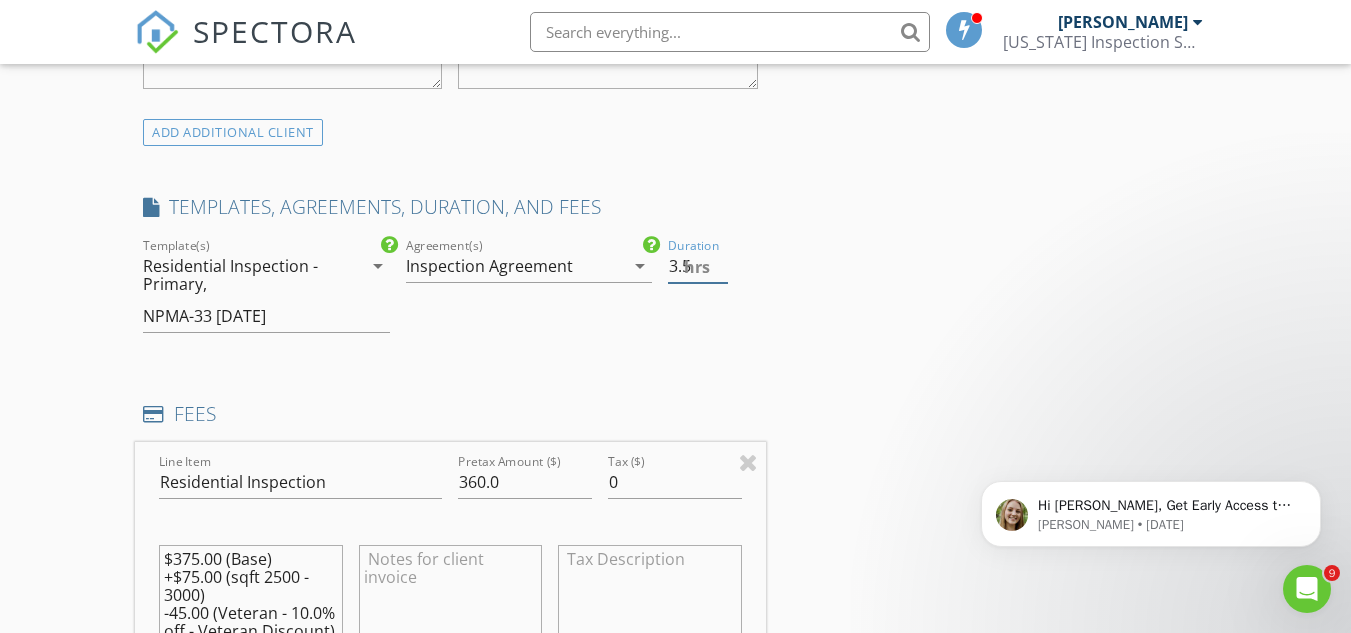 click on "3.5" at bounding box center [697, 266] 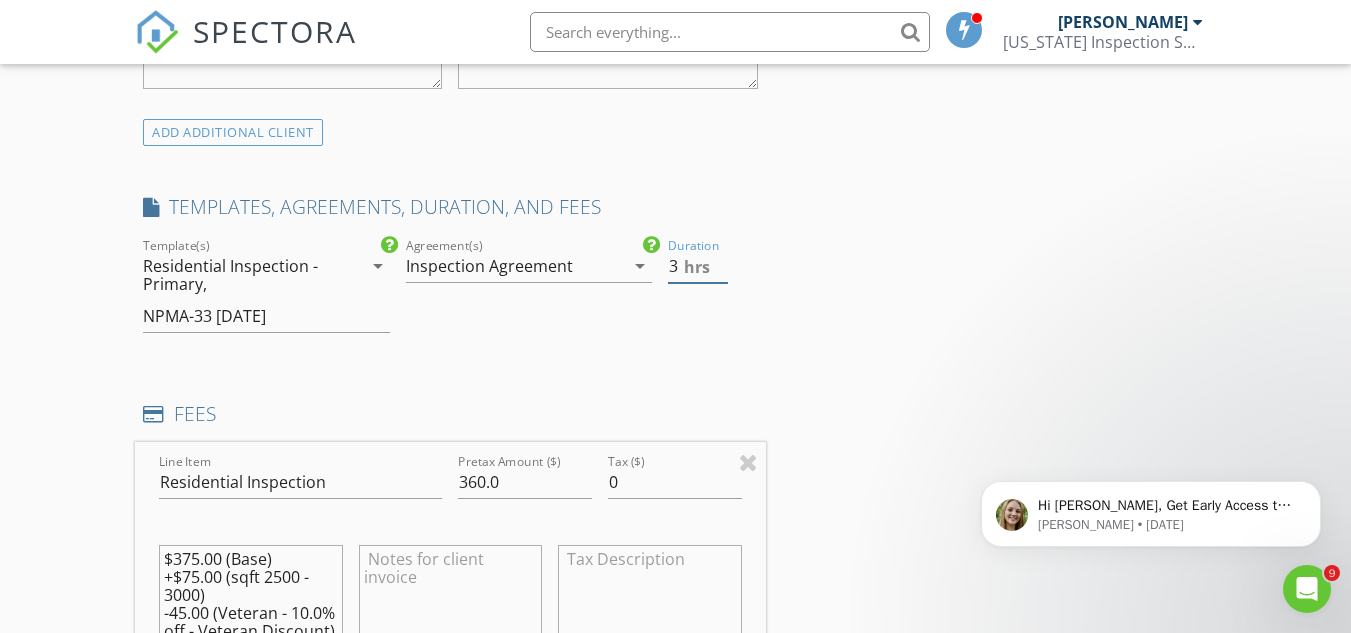 click on "3" at bounding box center (697, 266) 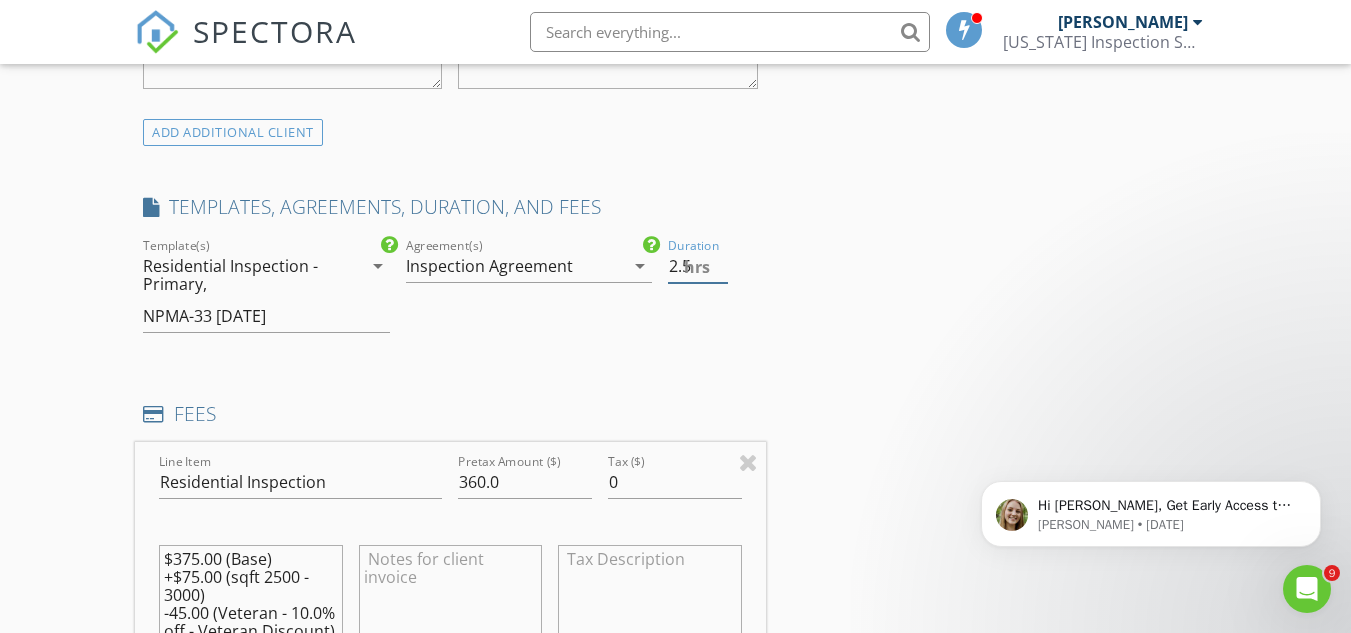type on "2.5" 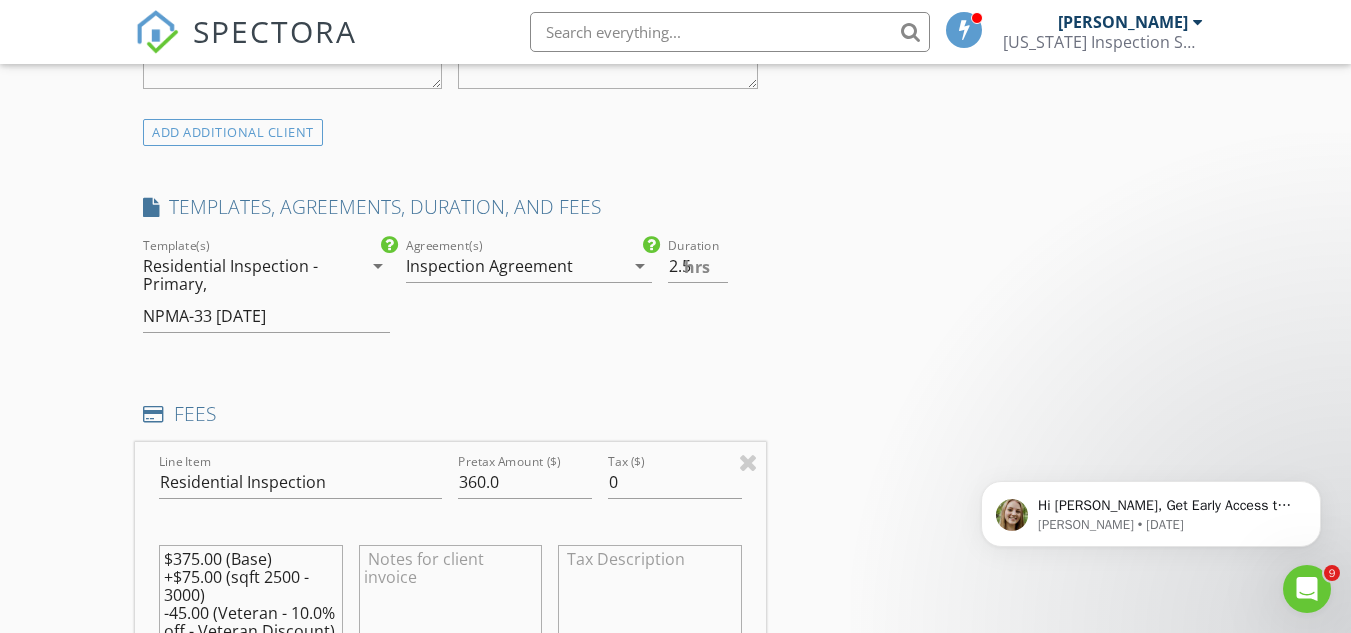 click on "INSPECTOR(S)
check_box   Chris Robinson   PRIMARY   Chris Robinson arrow_drop_down   check_box_outline_blank Chris Robinson specifically requested
Date/Time
07/16/2025 8:00 AM
Location
Address Search       Address 5022 Pinebluff Ct   Unit   City Burlington   State KY   Zip 41005   County Boone     Square Feet 2996   Year Built 2024   Foundation arrow_drop_down     Chris Robinson     27.7 miles     (an hour)
client
check_box Enable Client CC email for this inspection   Client Search     check_box_outline_blank Client is a Company/Organization     First Name Sara   Last Name Mays   Email saramays96@gmail.com   CC Email munks2121@gmail.com   Phone   Address   City   State   Zip       Notes   Private Notes
ADD ADDITIONAL client
SERVICES
check_box   Residential Inspection" at bounding box center [675, 1332] 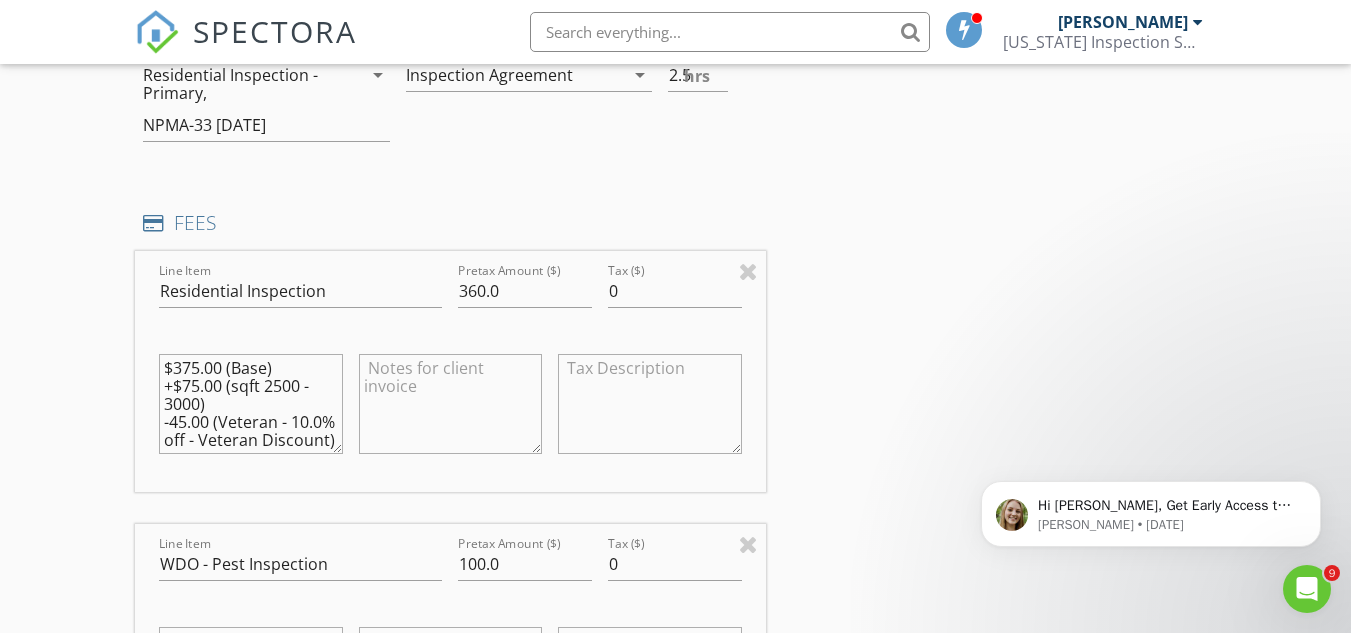 scroll, scrollTop: 1779, scrollLeft: 0, axis: vertical 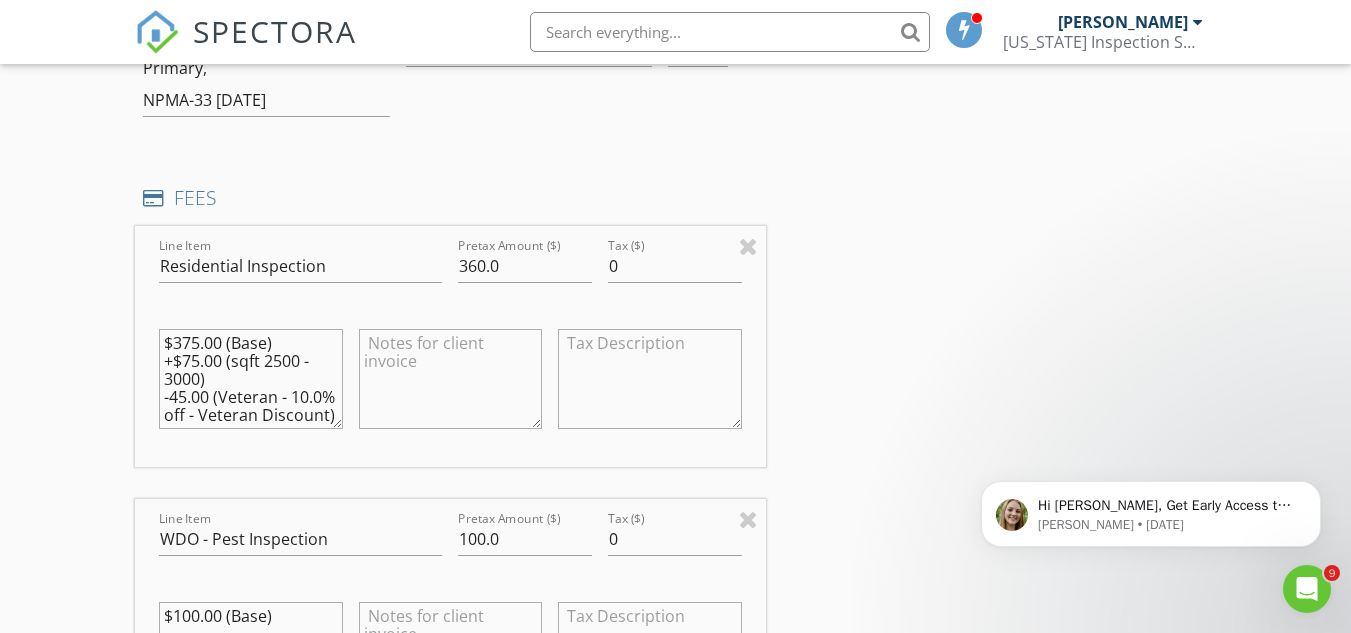 click at bounding box center [450, 379] 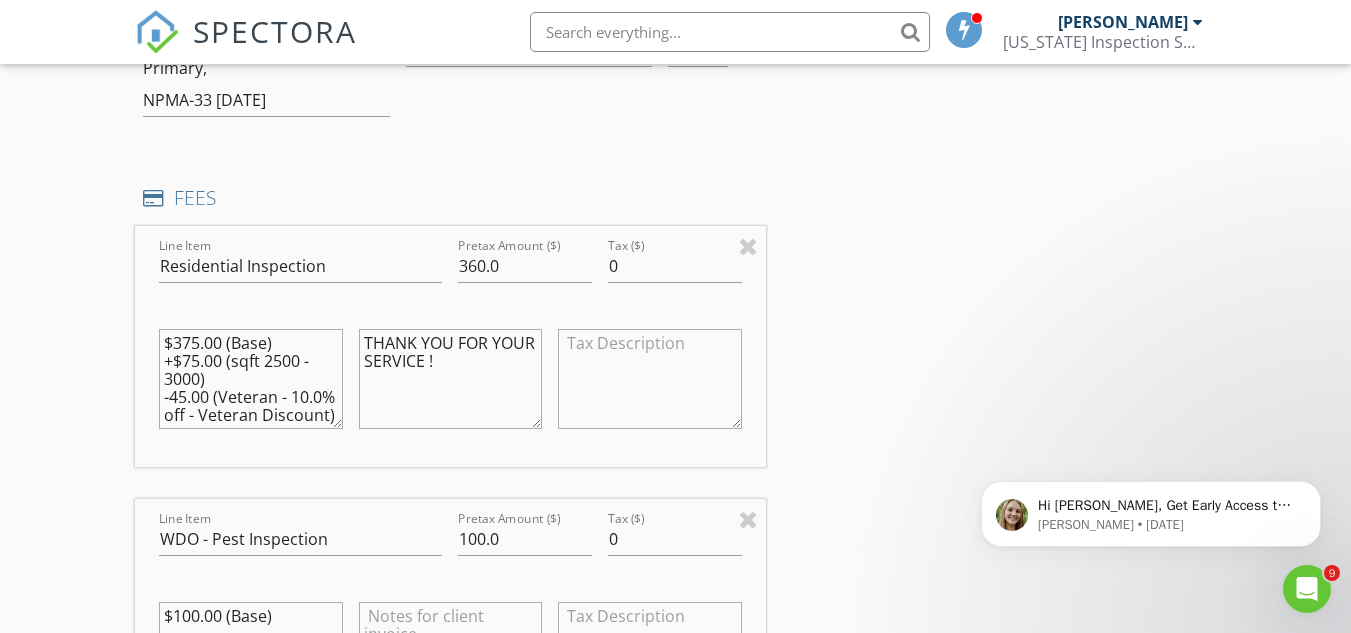 type on "THANK YOU FOR YOUR SERVICE !" 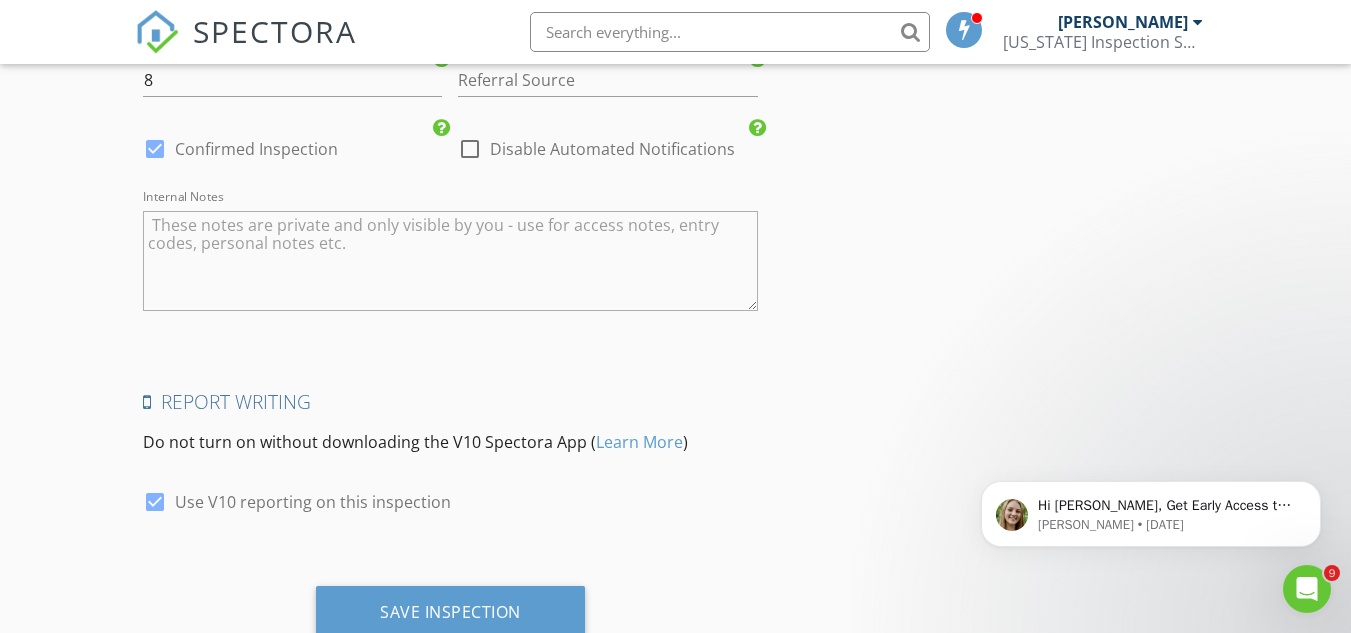 scroll, scrollTop: 4975, scrollLeft: 0, axis: vertical 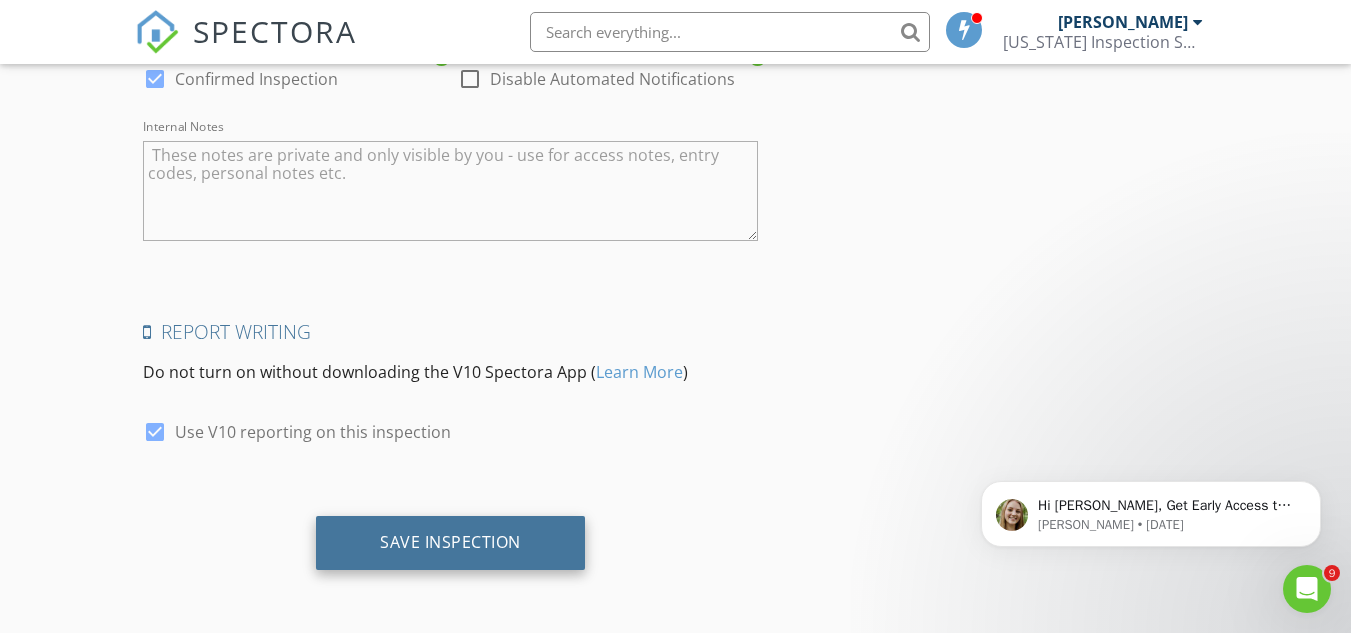 click on "Save Inspection" at bounding box center [450, 542] 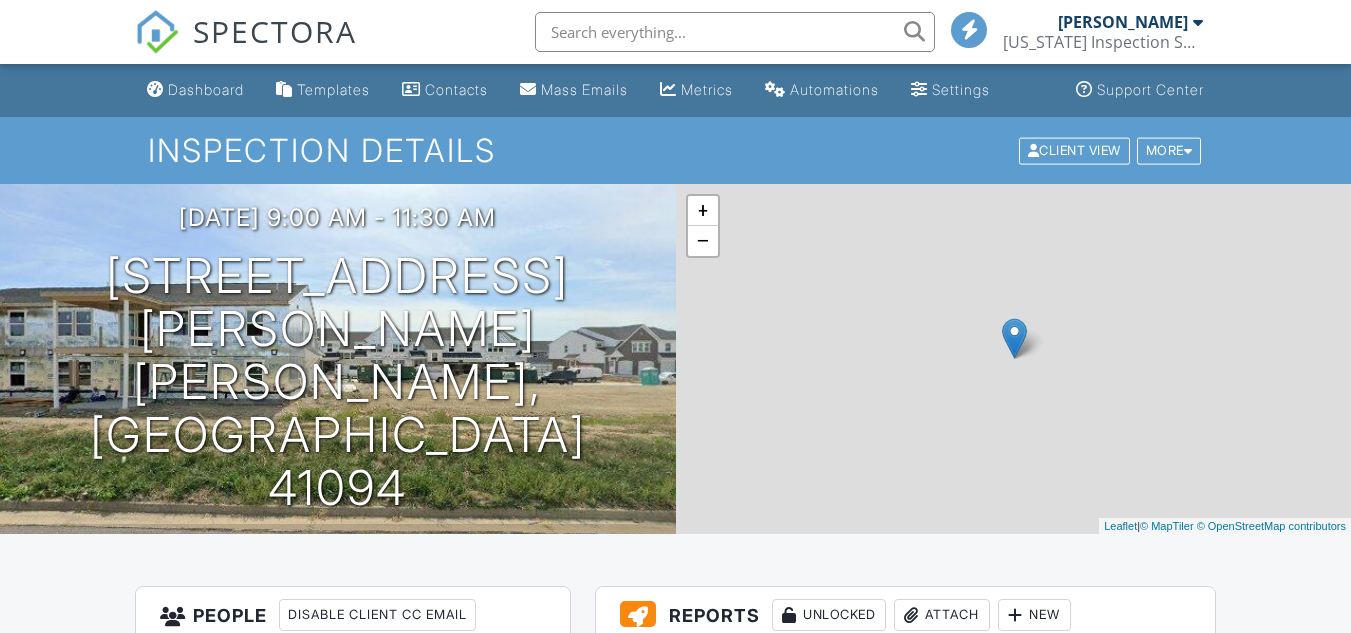 scroll, scrollTop: 0, scrollLeft: 0, axis: both 